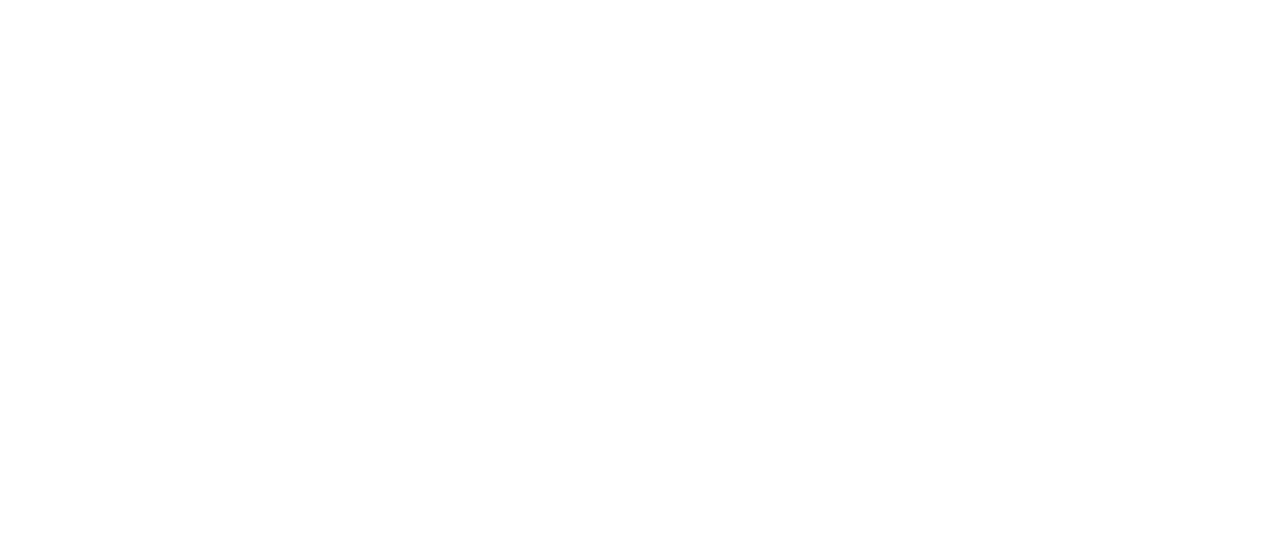 scroll, scrollTop: 0, scrollLeft: 0, axis: both 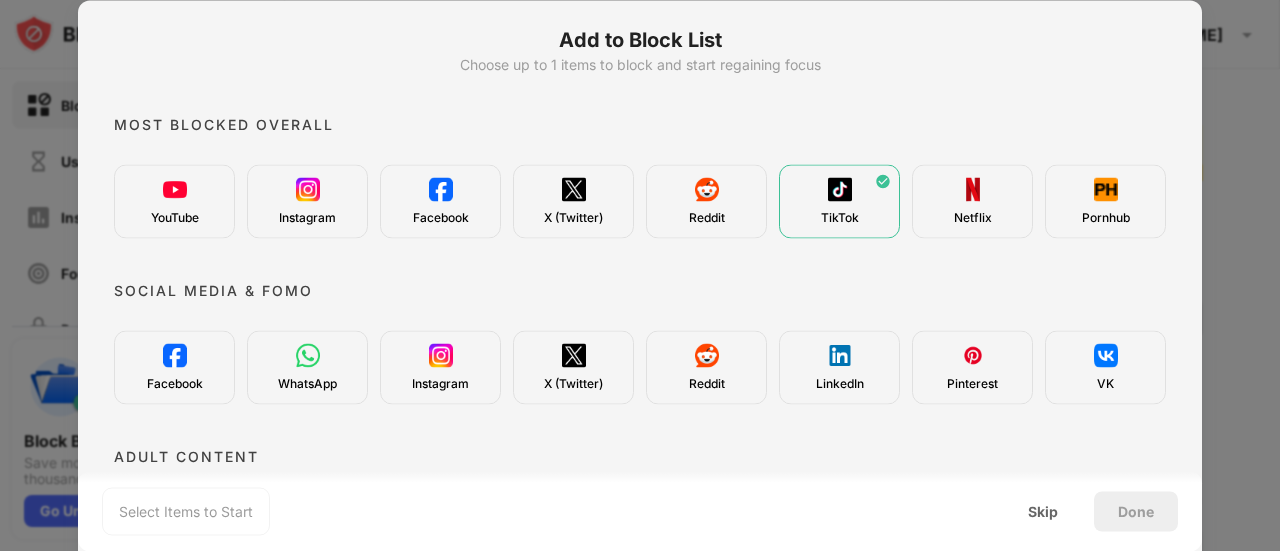 click on "TikTok" at bounding box center (839, 201) 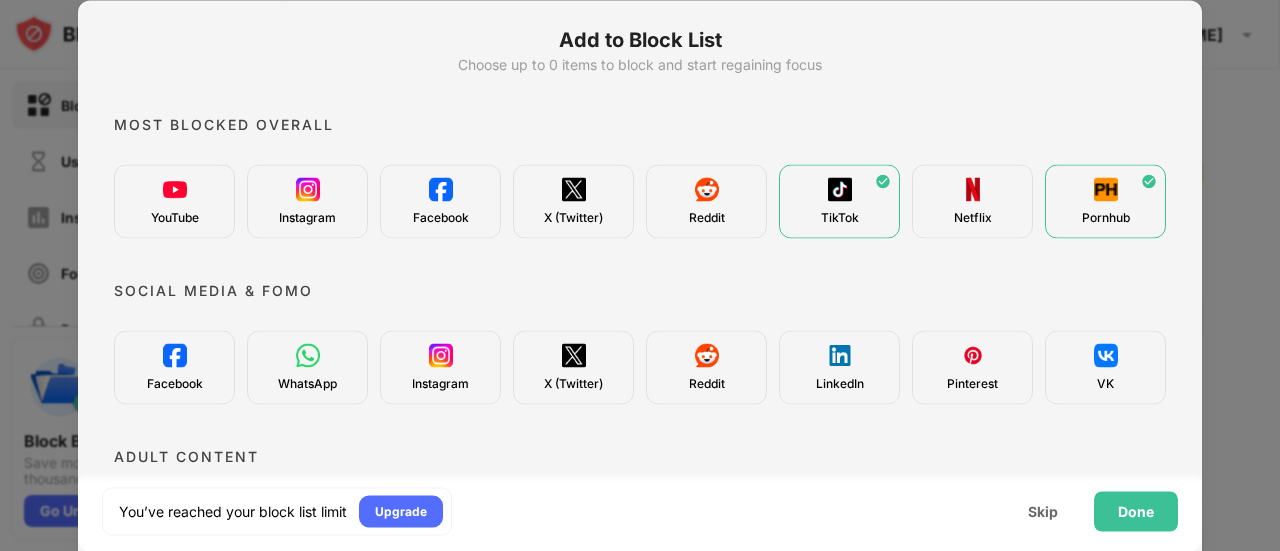 click on "TikTok" at bounding box center [839, 201] 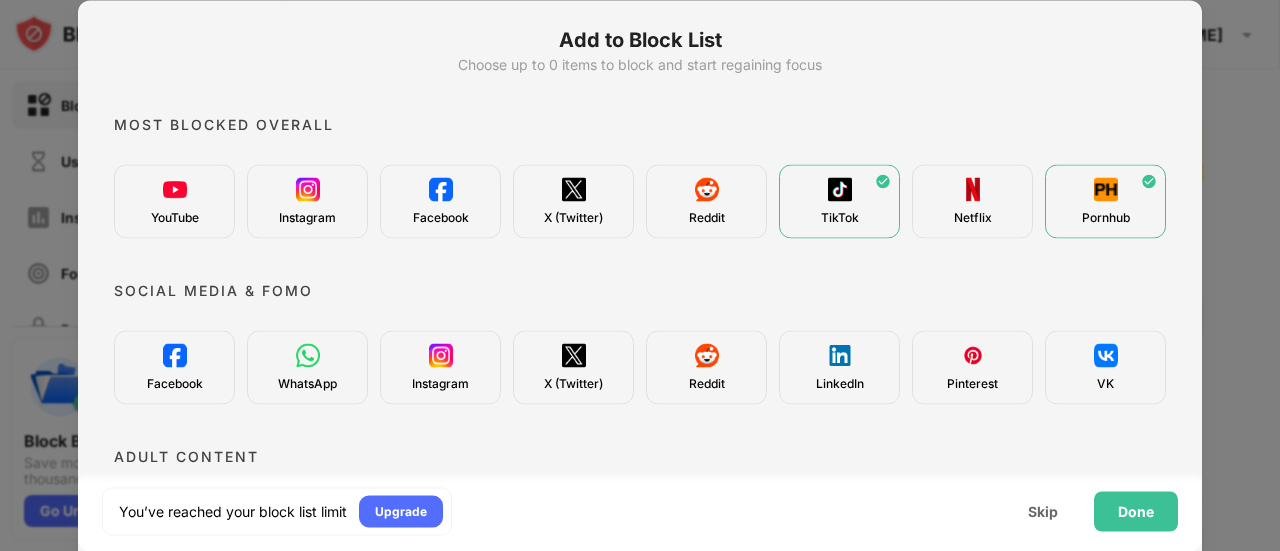 click at bounding box center (883, 181) 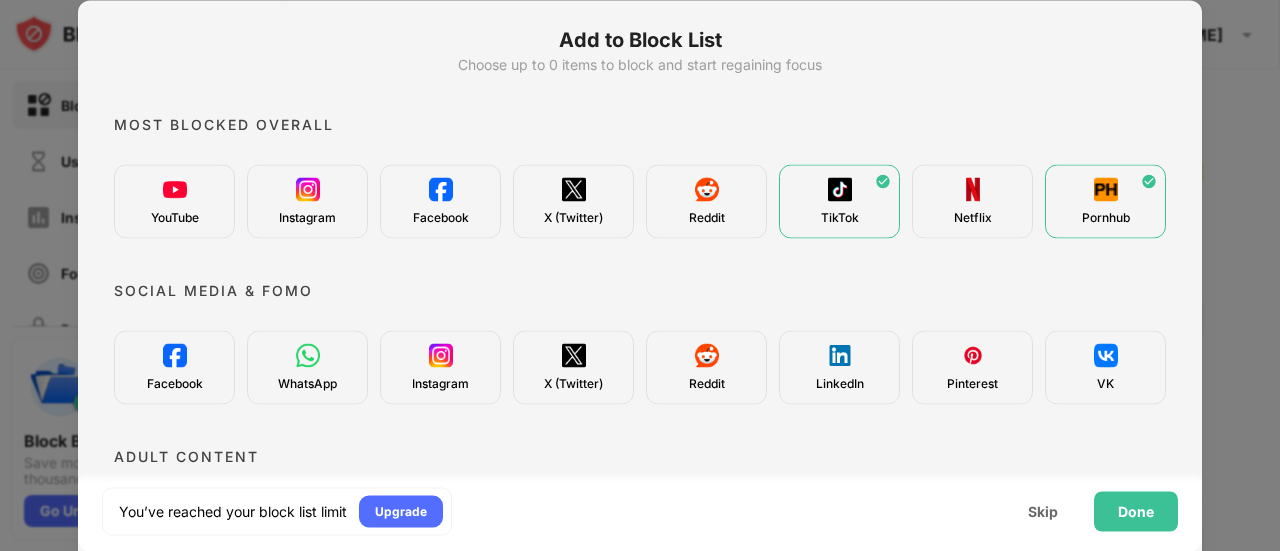 click on "Pornhub" at bounding box center (1105, 201) 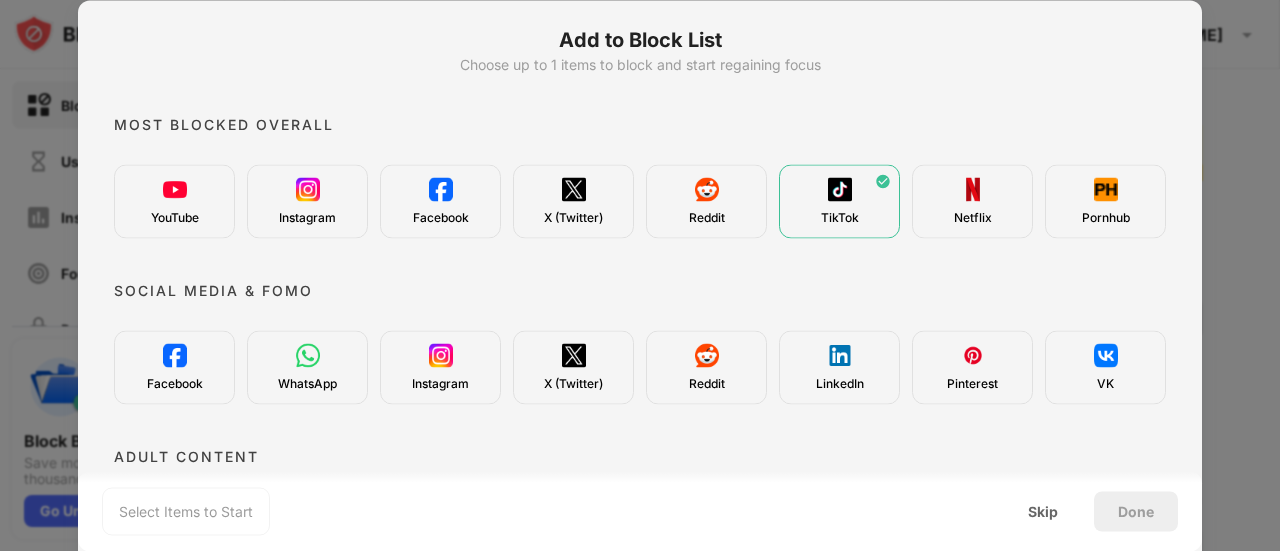 scroll, scrollTop: 0, scrollLeft: 0, axis: both 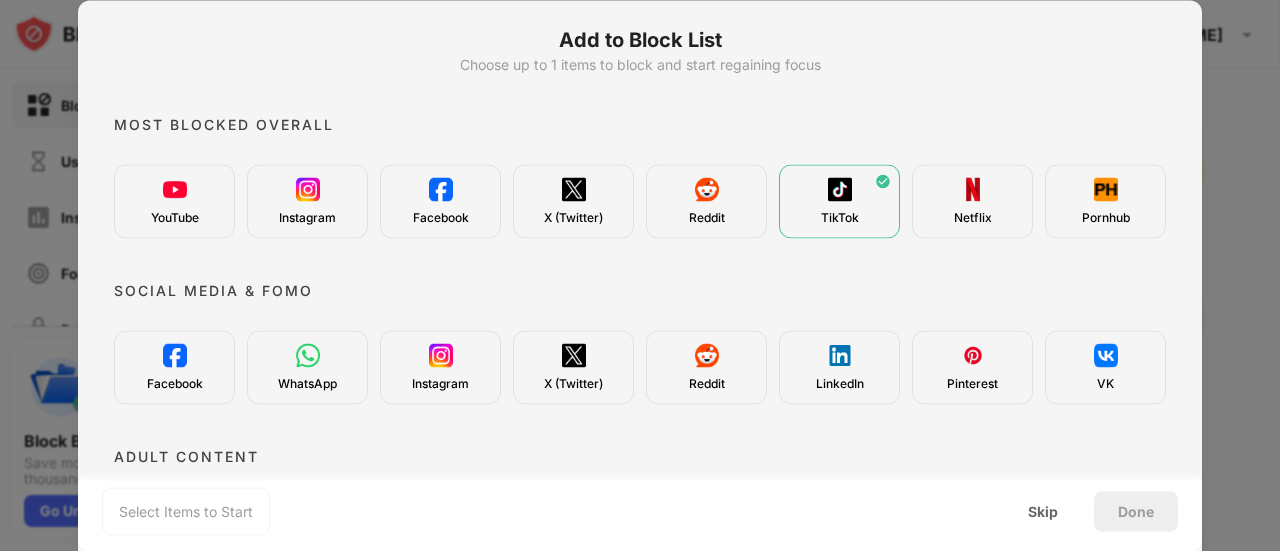 click on "YouTube" at bounding box center (174, 201) 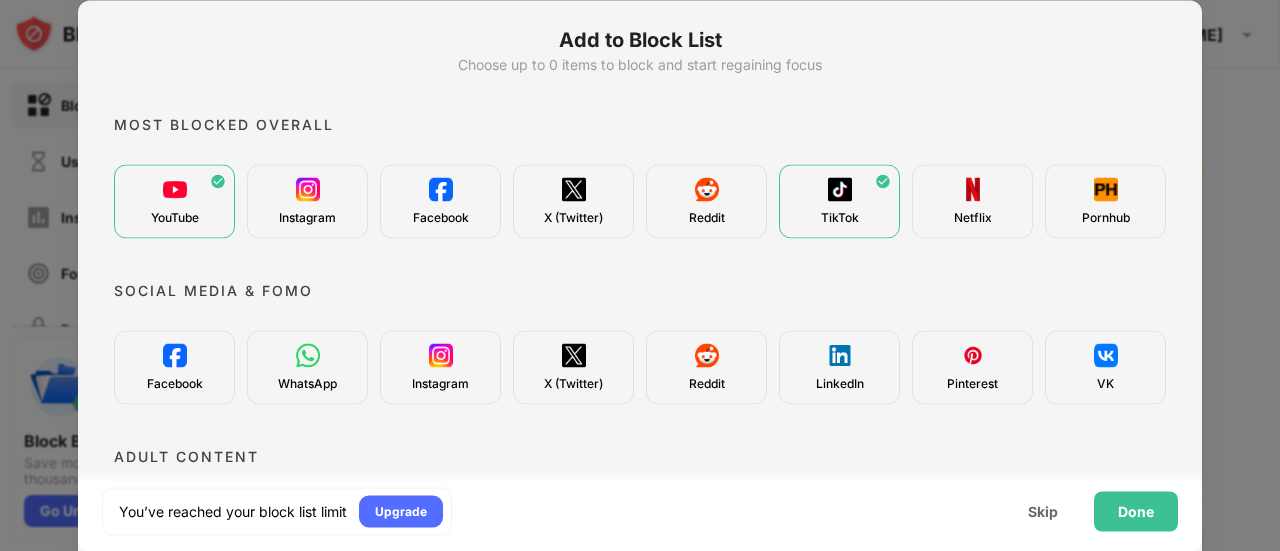 click on "YouTube" at bounding box center [174, 201] 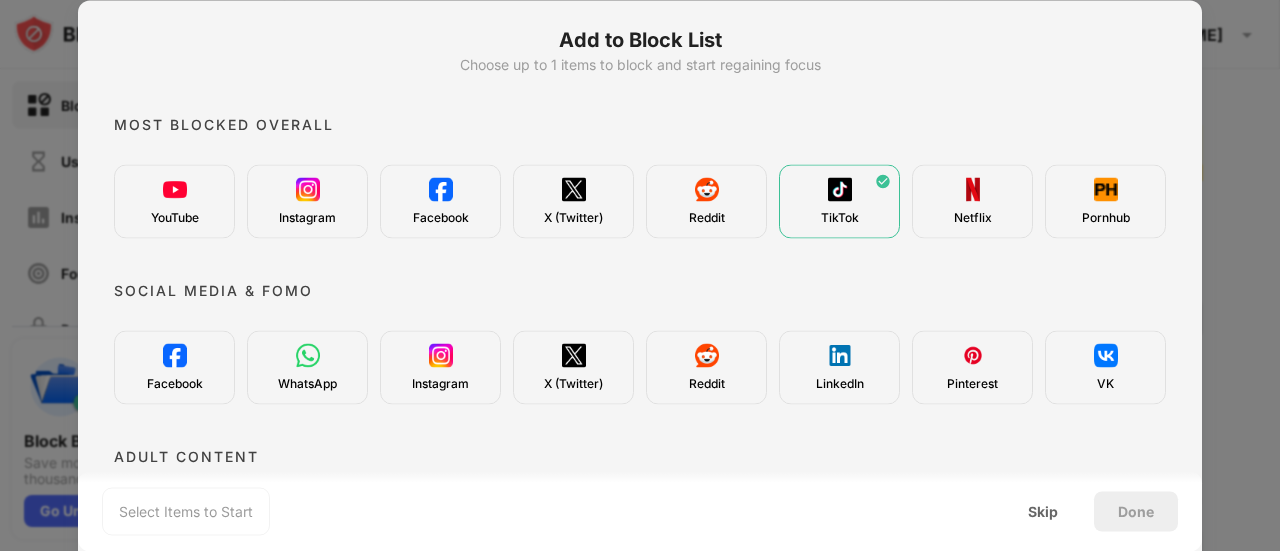 click on "Pornhub" at bounding box center (1105, 201) 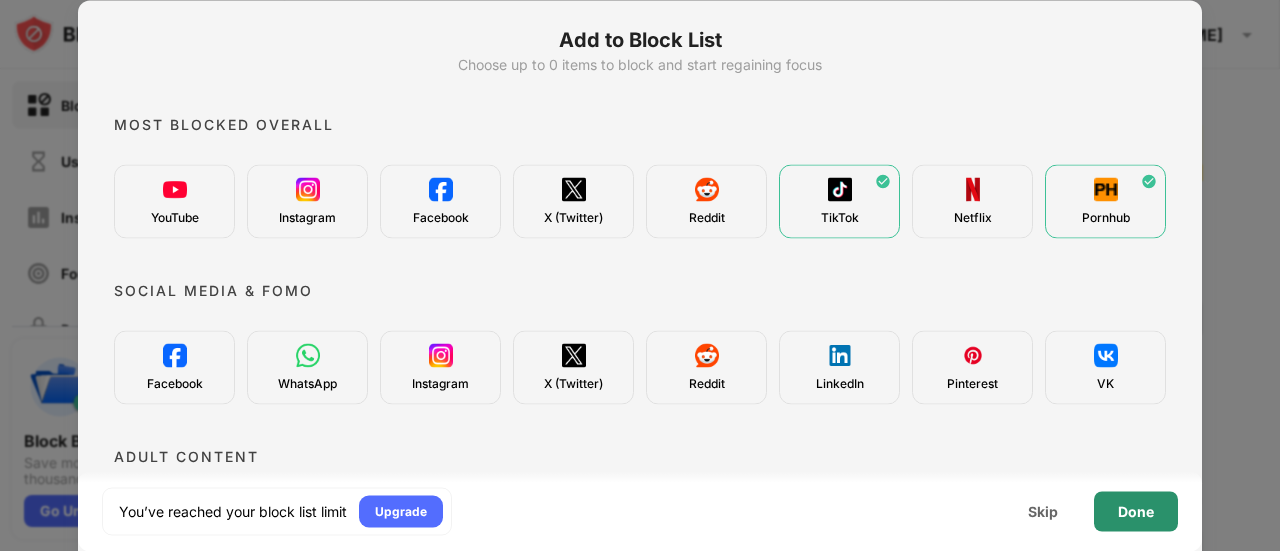 click on "Done" at bounding box center [1136, 511] 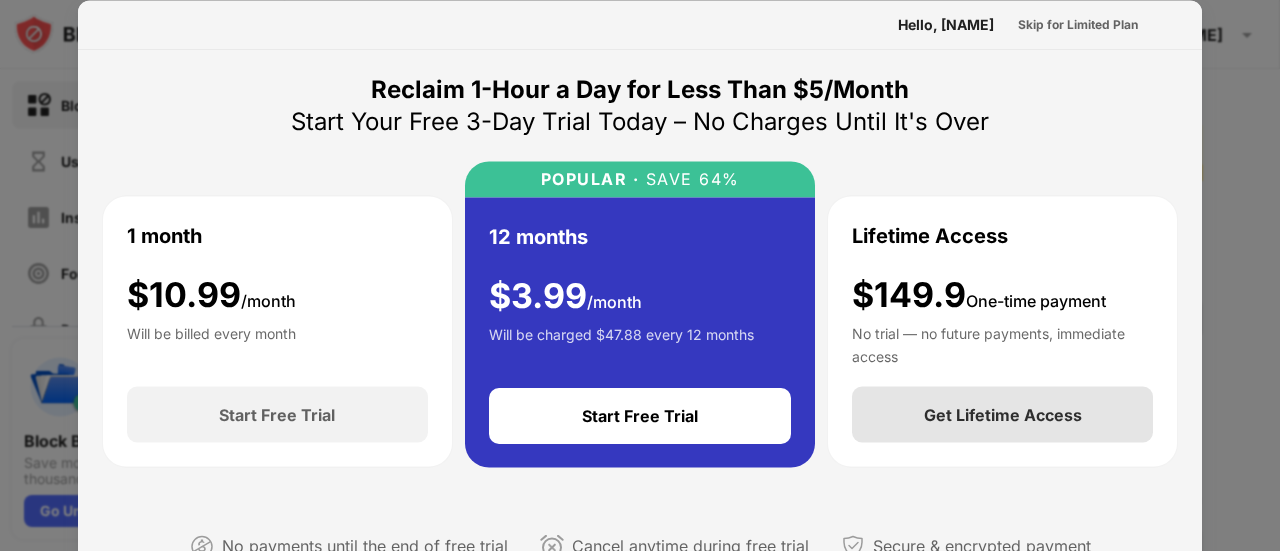 drag, startPoint x: 848, startPoint y: 443, endPoint x: 1020, endPoint y: 413, distance: 174.59668 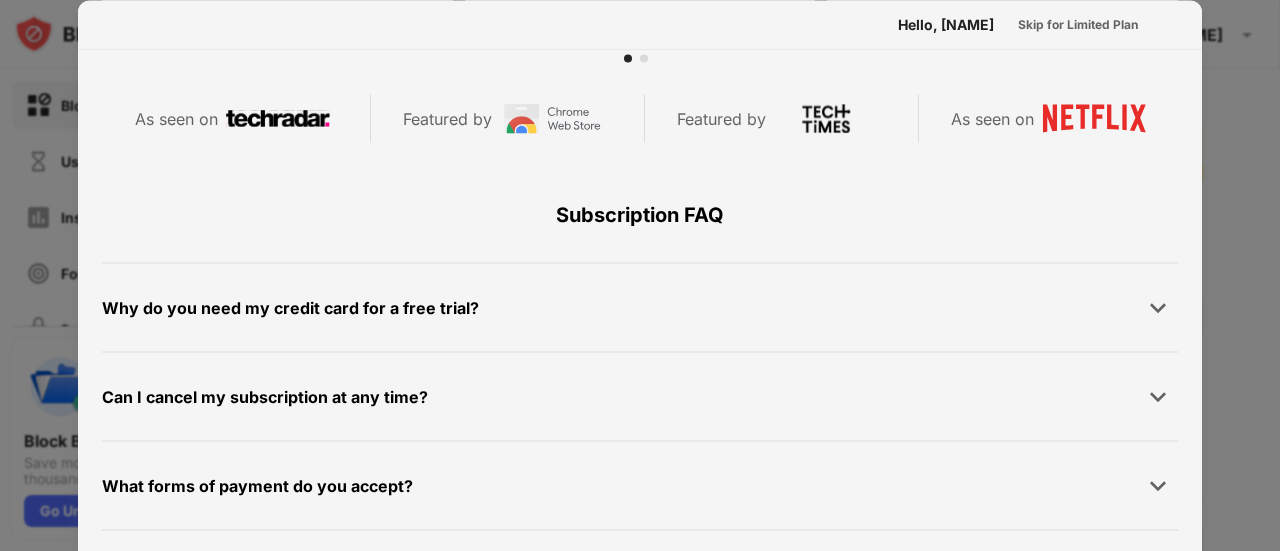 scroll, scrollTop: 974, scrollLeft: 0, axis: vertical 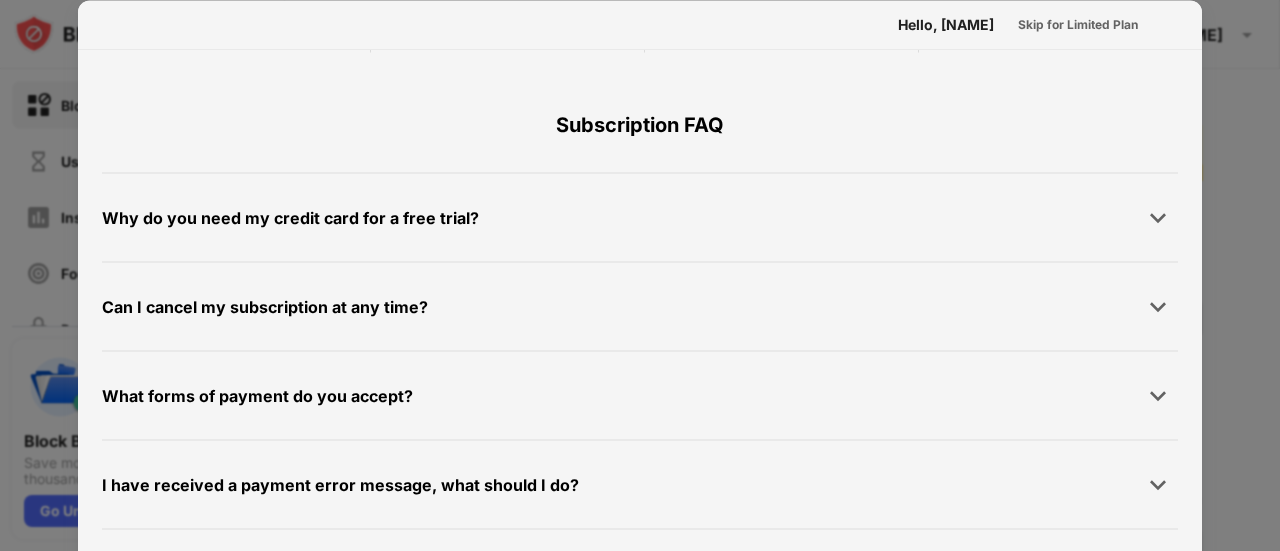 click on "Skip for Limited Plan" at bounding box center (1078, 24) 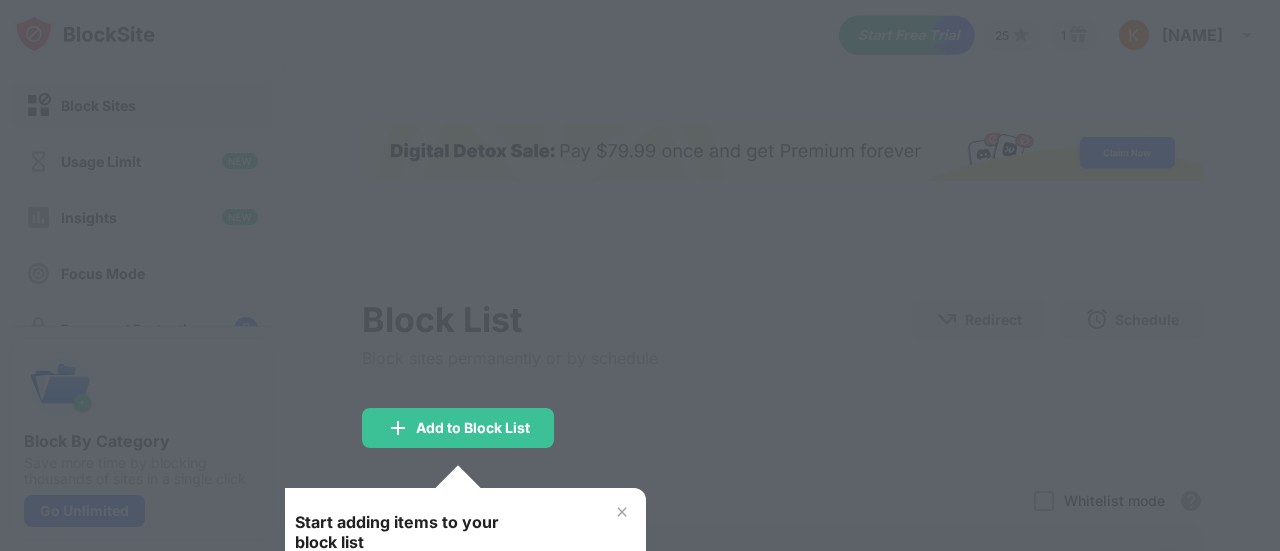 scroll, scrollTop: 0, scrollLeft: 0, axis: both 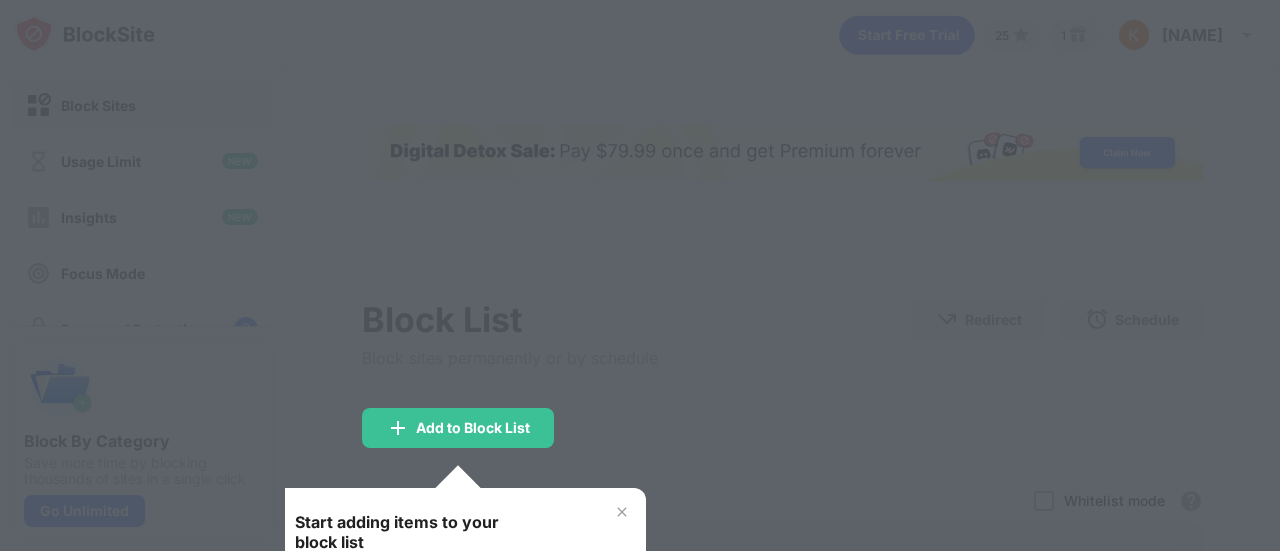 click at bounding box center [622, 512] 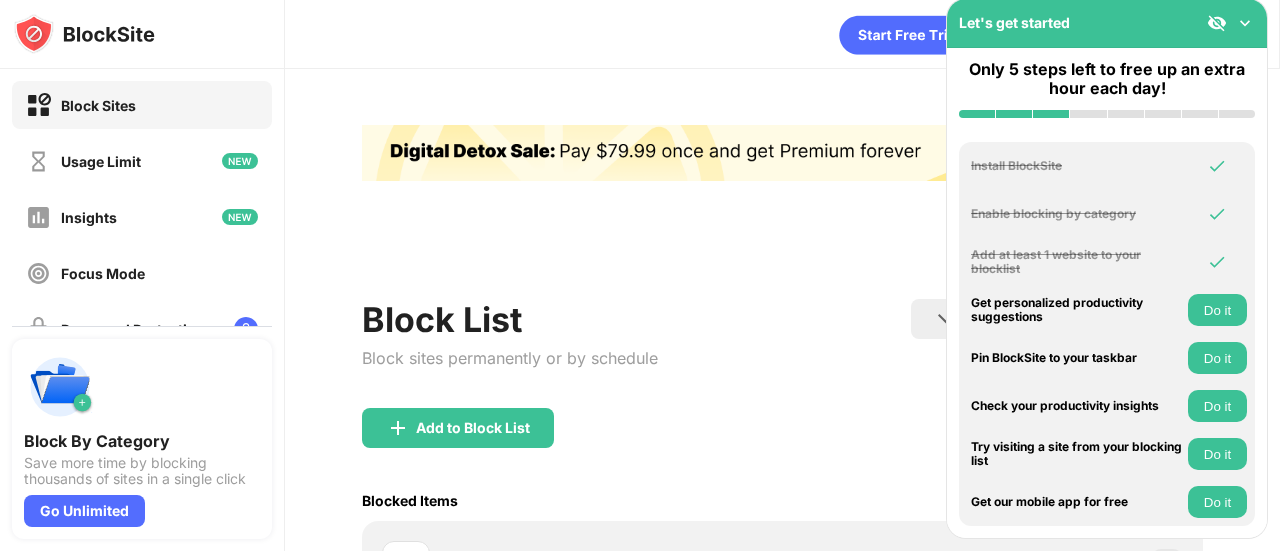 scroll, scrollTop: 0, scrollLeft: 0, axis: both 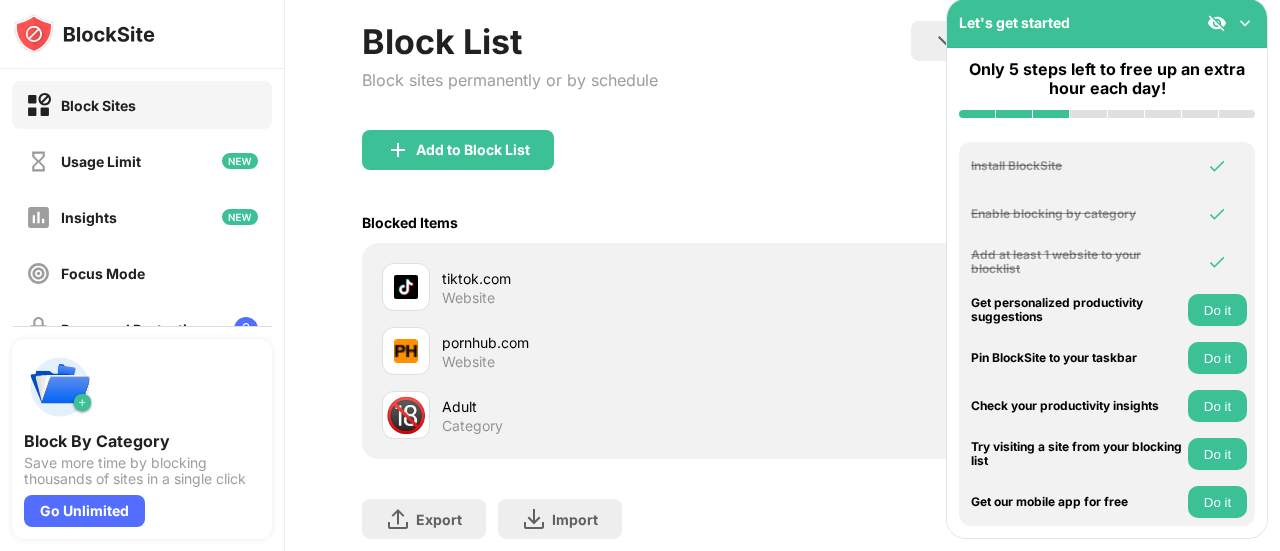 click at bounding box center [1245, 23] 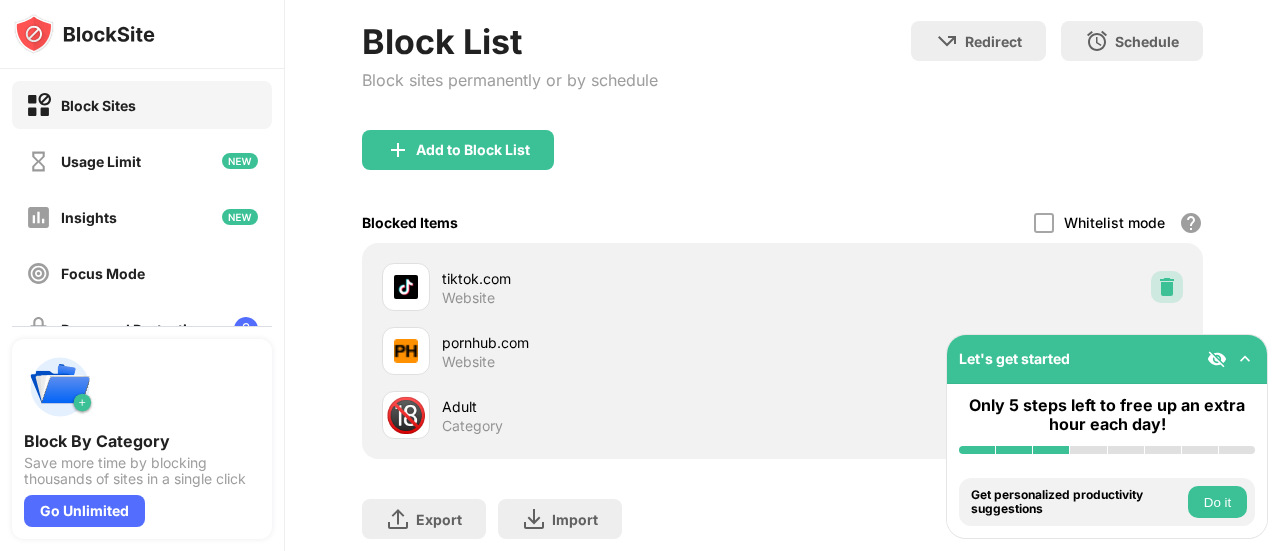 click at bounding box center [1167, 287] 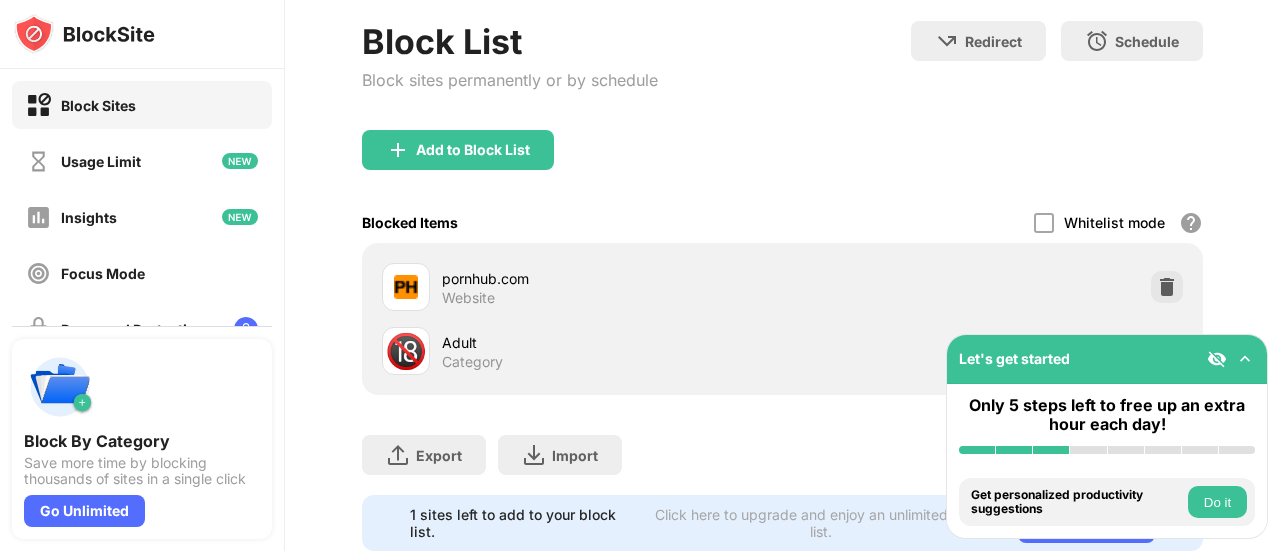 click on "Do it" at bounding box center (1217, 502) 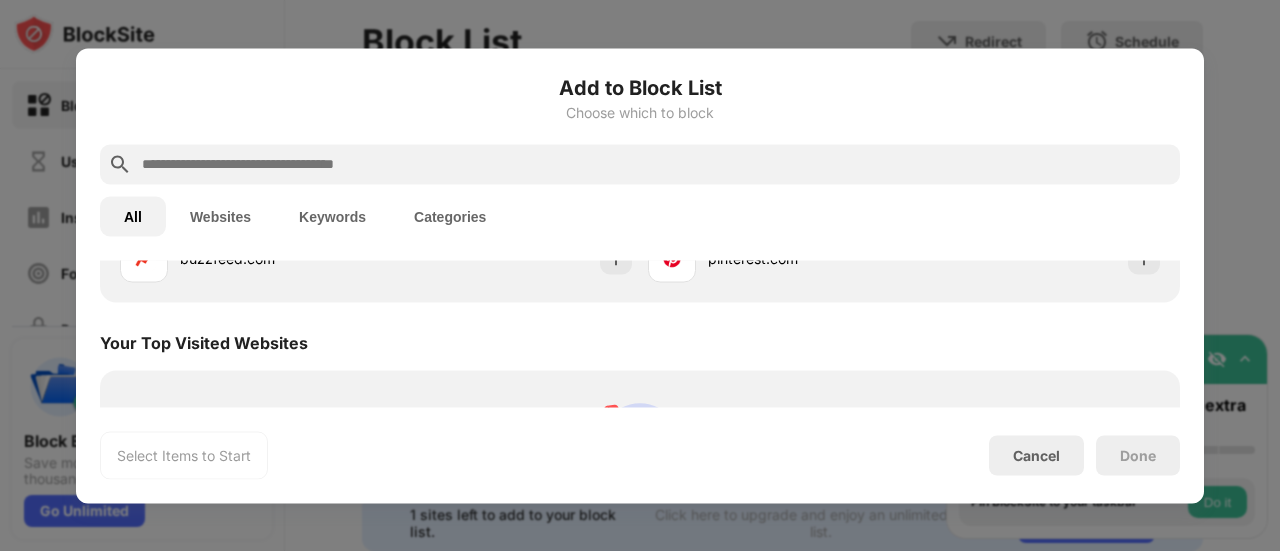 scroll, scrollTop: 696, scrollLeft: 0, axis: vertical 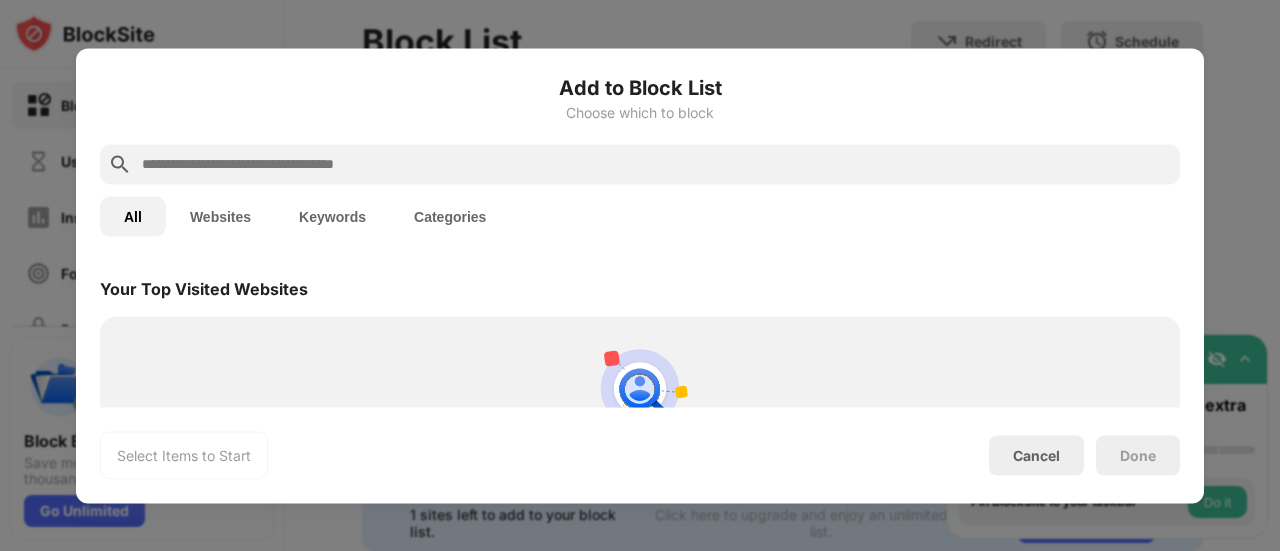 click on "Cancel" at bounding box center (1036, 455) 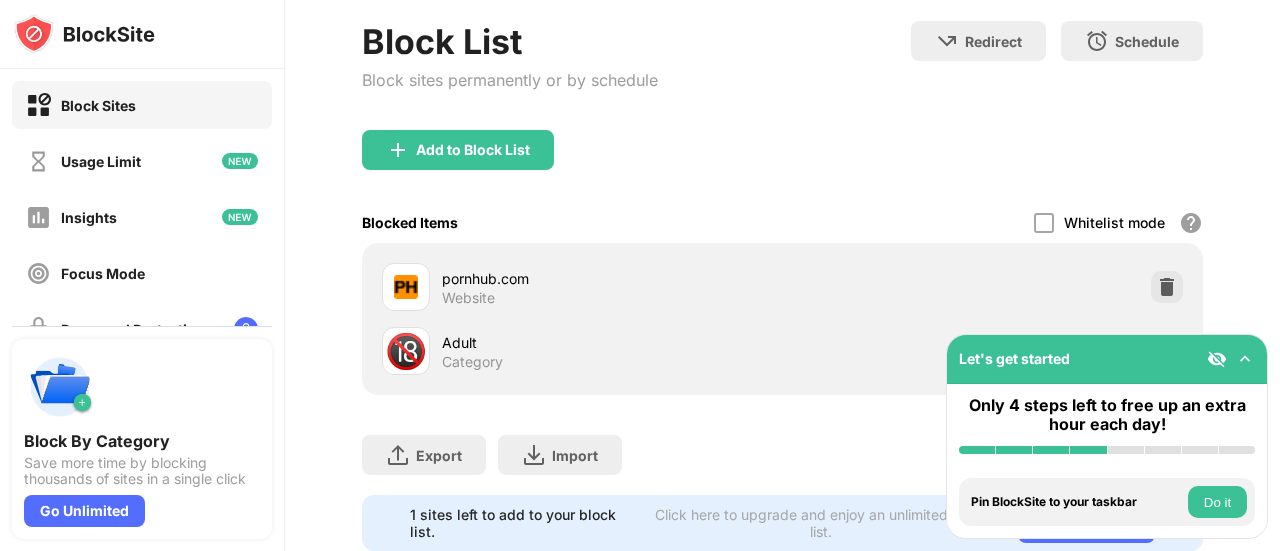 click on "Add to Block List" at bounding box center (473, 150) 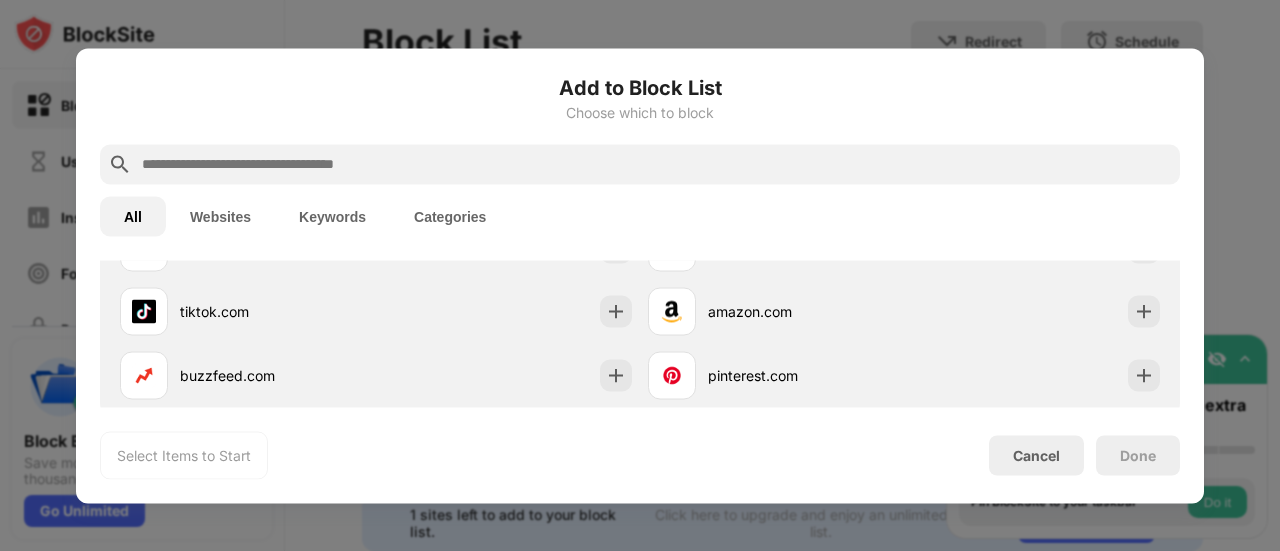 scroll, scrollTop: 527, scrollLeft: 0, axis: vertical 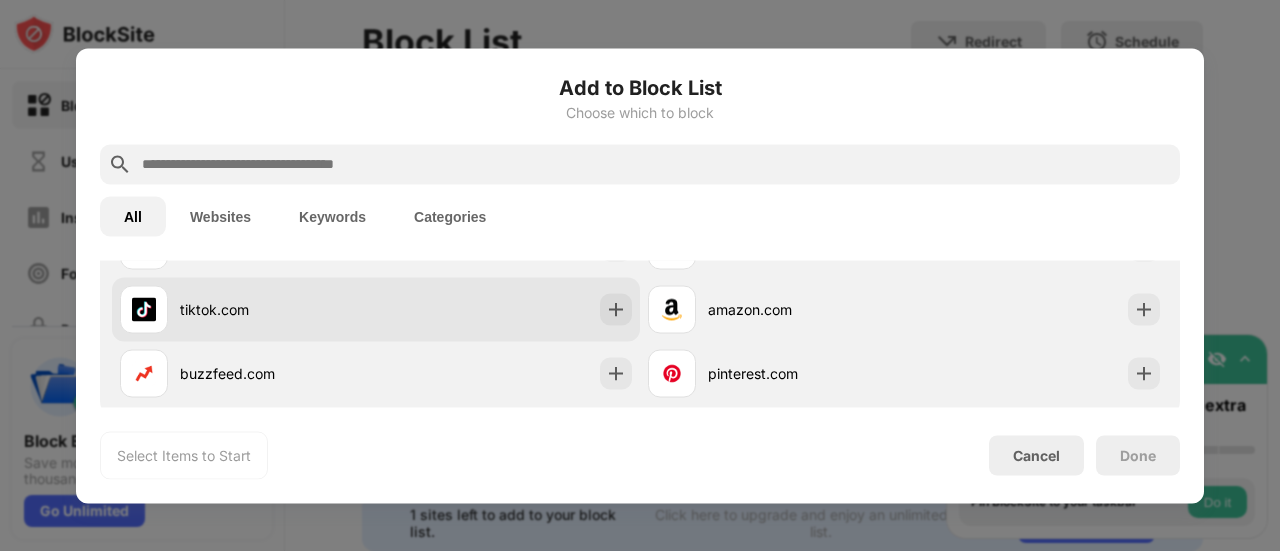 click at bounding box center [616, 309] 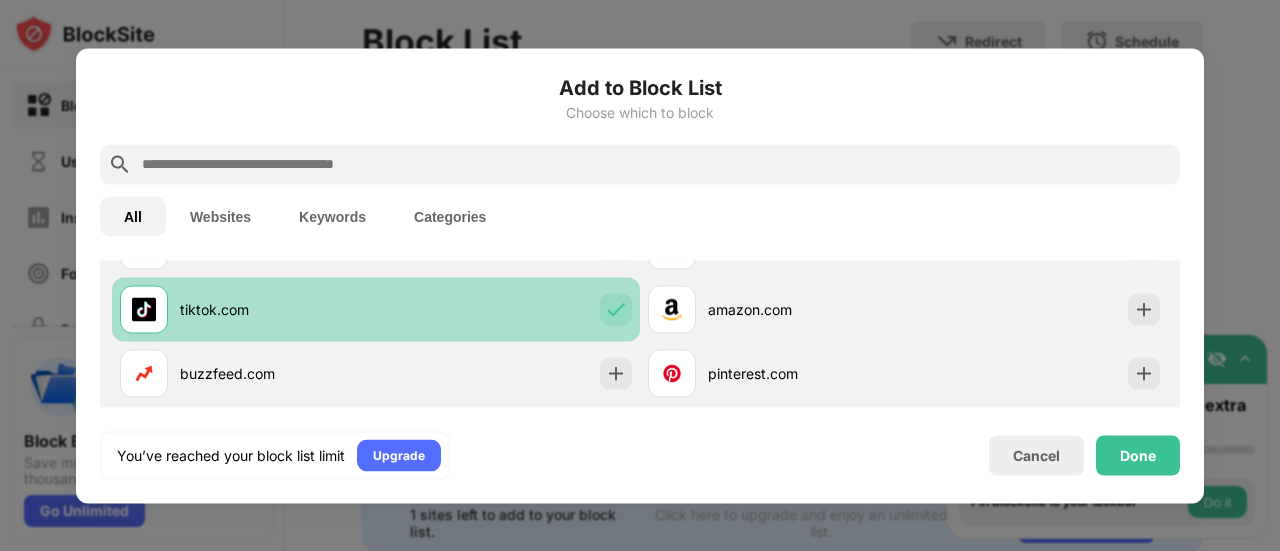 scroll, scrollTop: 0, scrollLeft: 0, axis: both 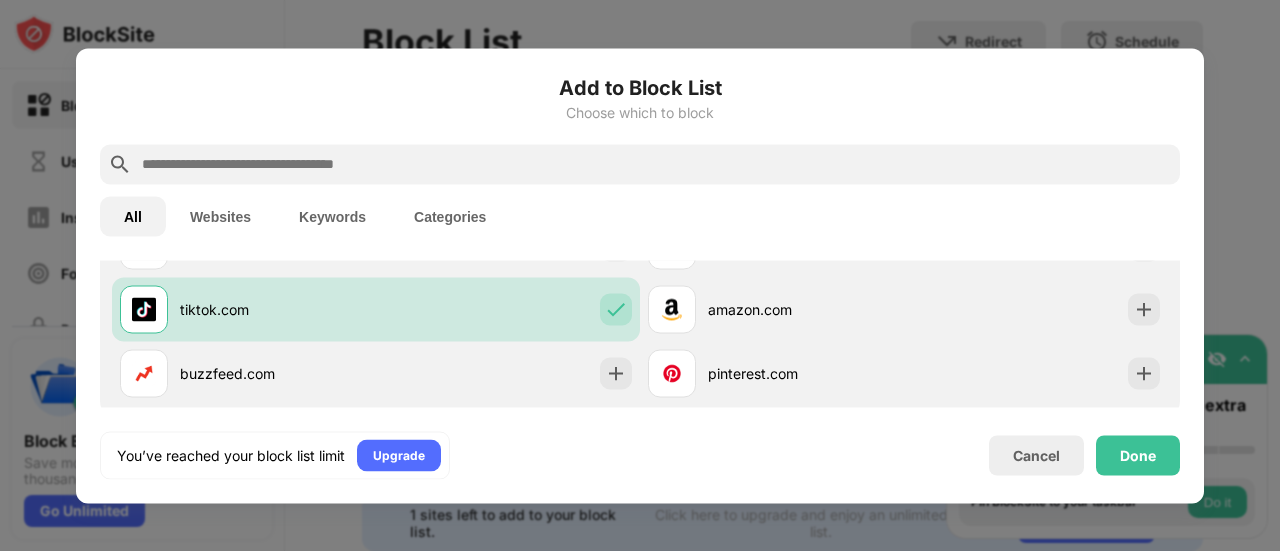 click on "Done" at bounding box center (1138, 455) 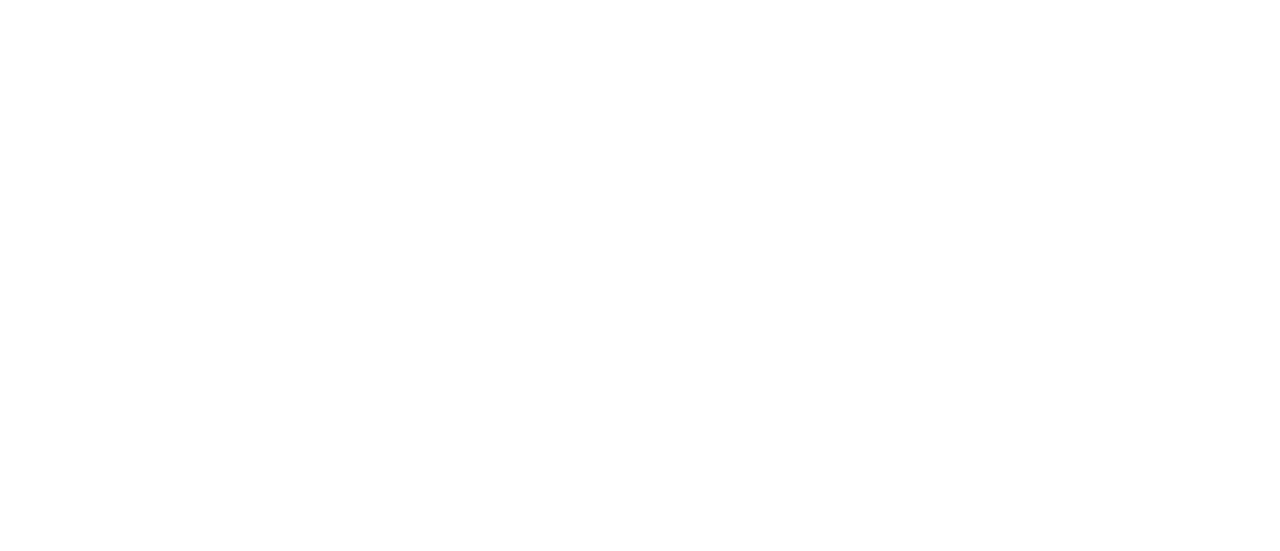 scroll, scrollTop: 0, scrollLeft: 0, axis: both 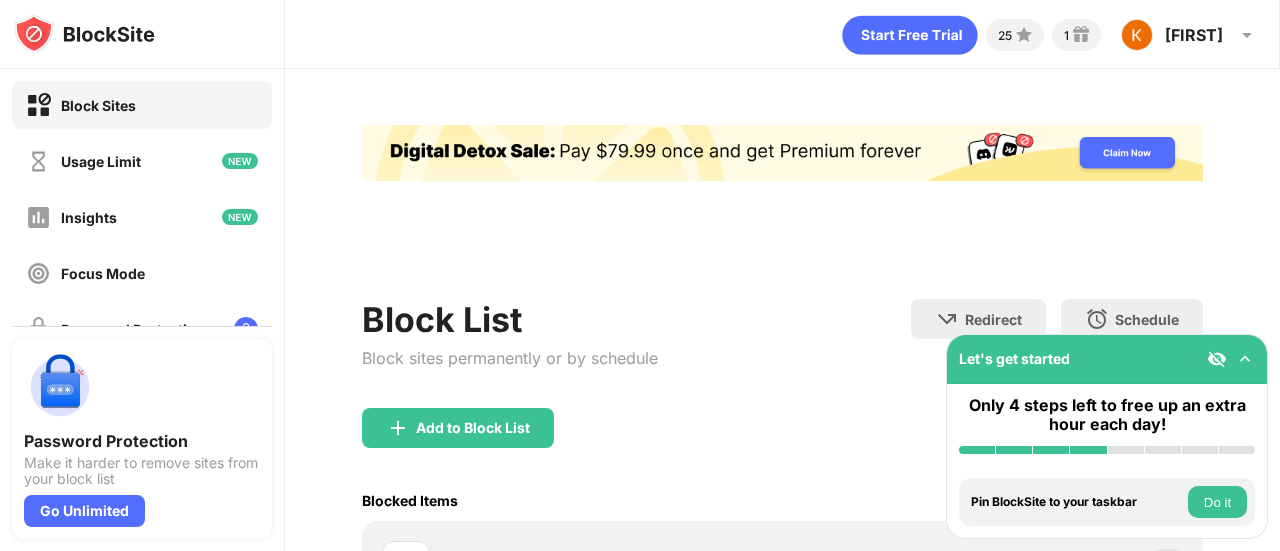 click on "Do it" at bounding box center (1217, 502) 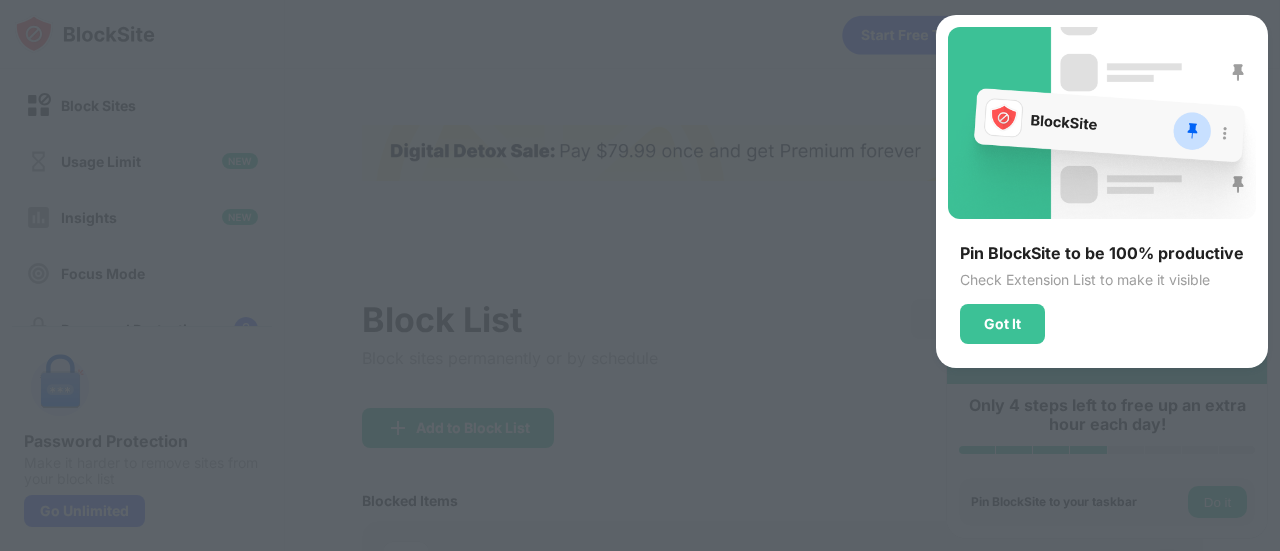 click on "Got It" at bounding box center [1002, 324] 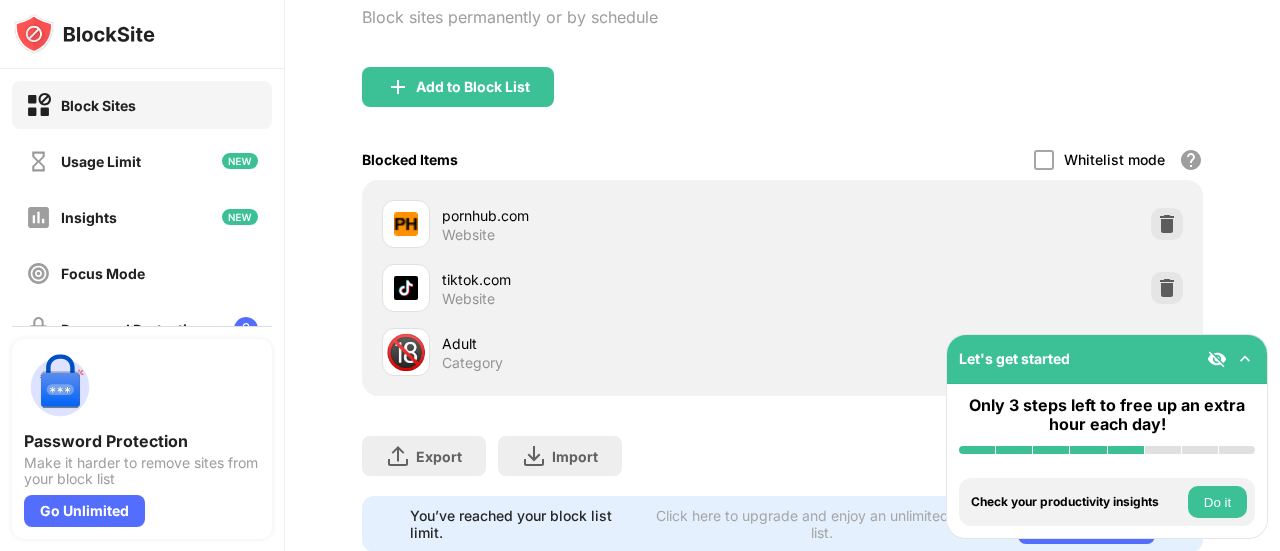 scroll, scrollTop: 350, scrollLeft: 0, axis: vertical 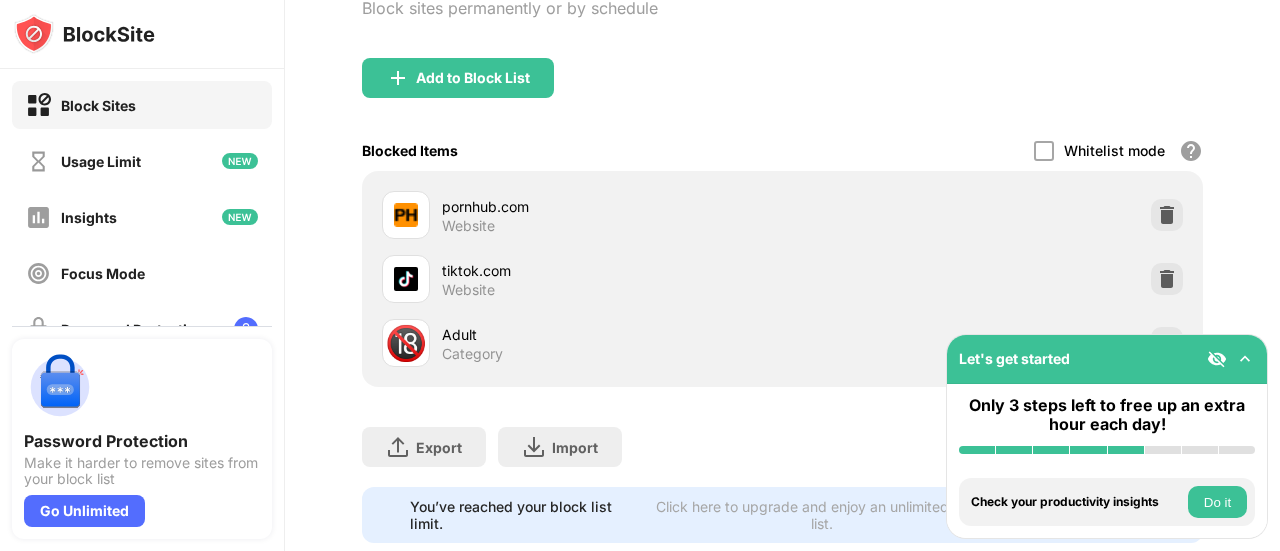 click at bounding box center (1167, 215) 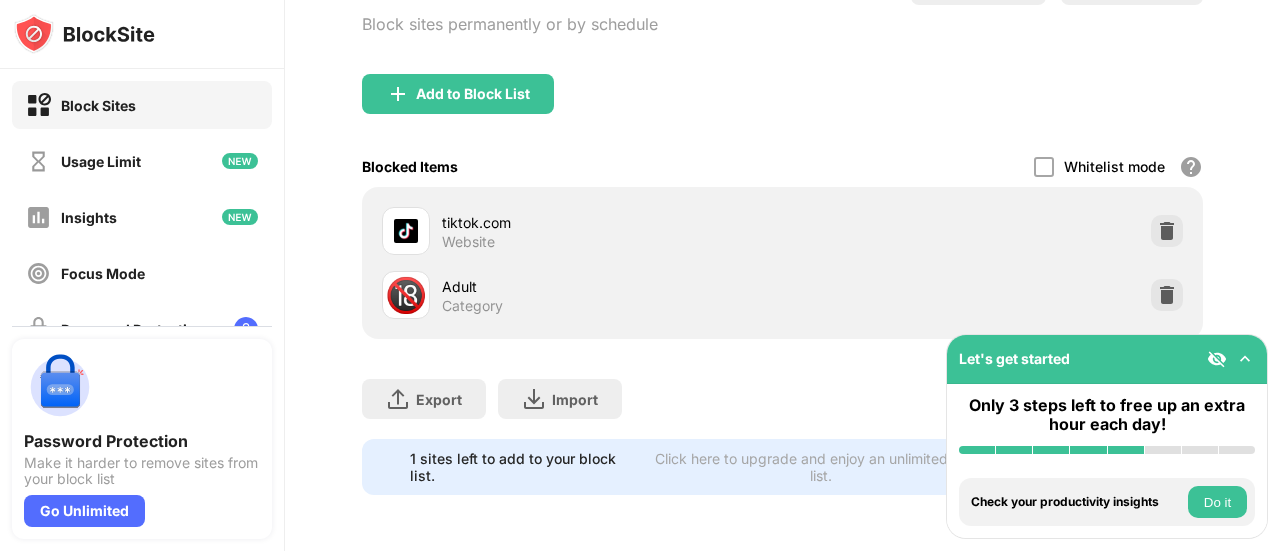 click at bounding box center [1167, 231] 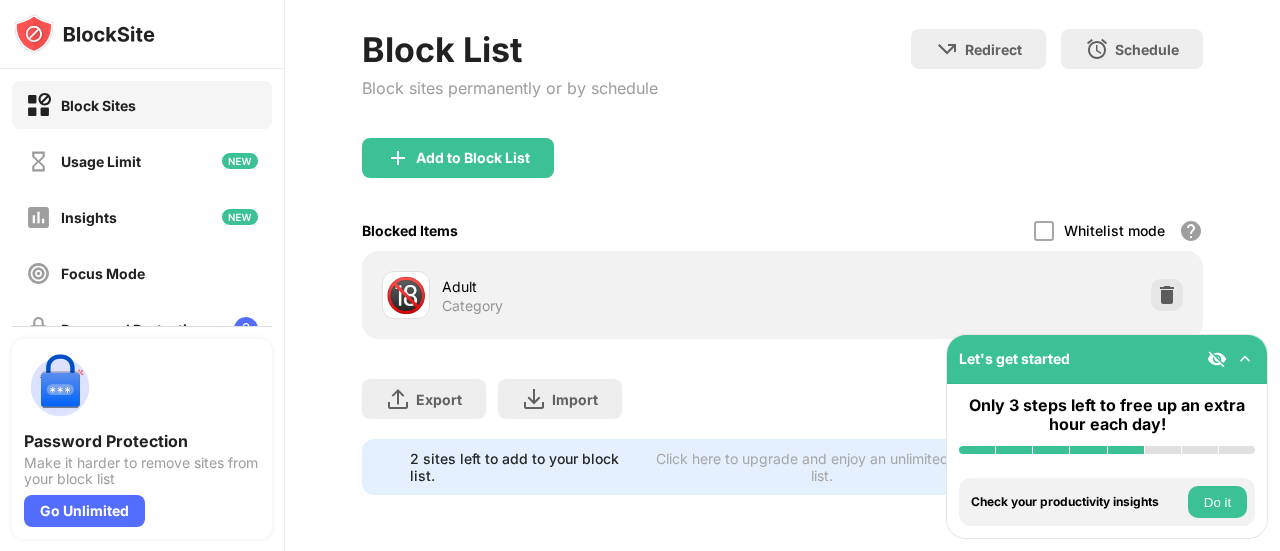 click on "Add to Block List" at bounding box center (458, 158) 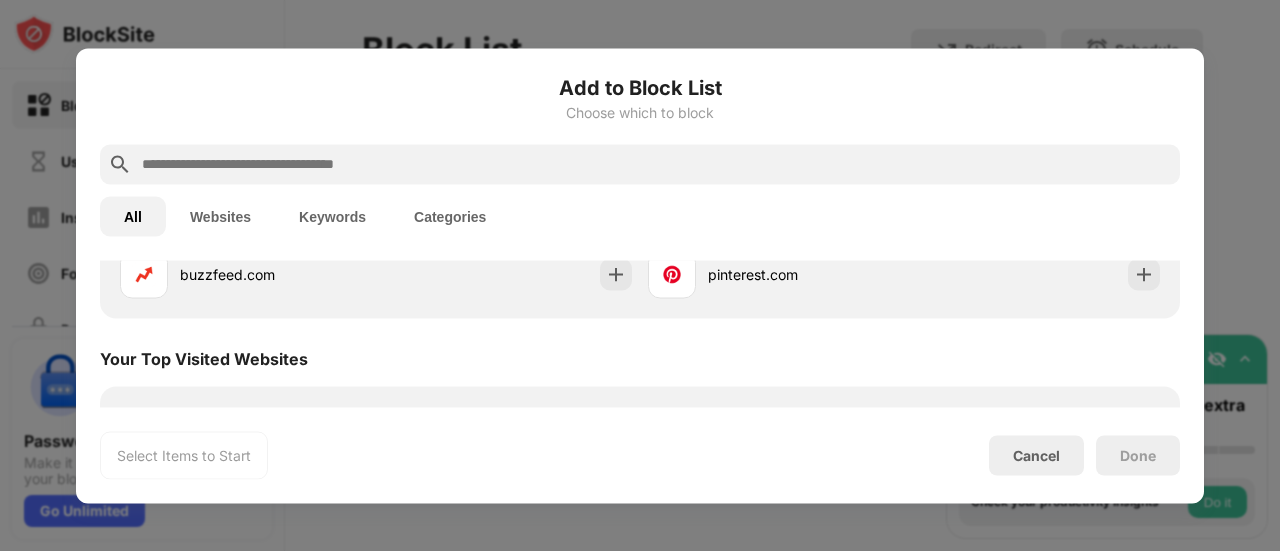 scroll, scrollTop: 634, scrollLeft: 0, axis: vertical 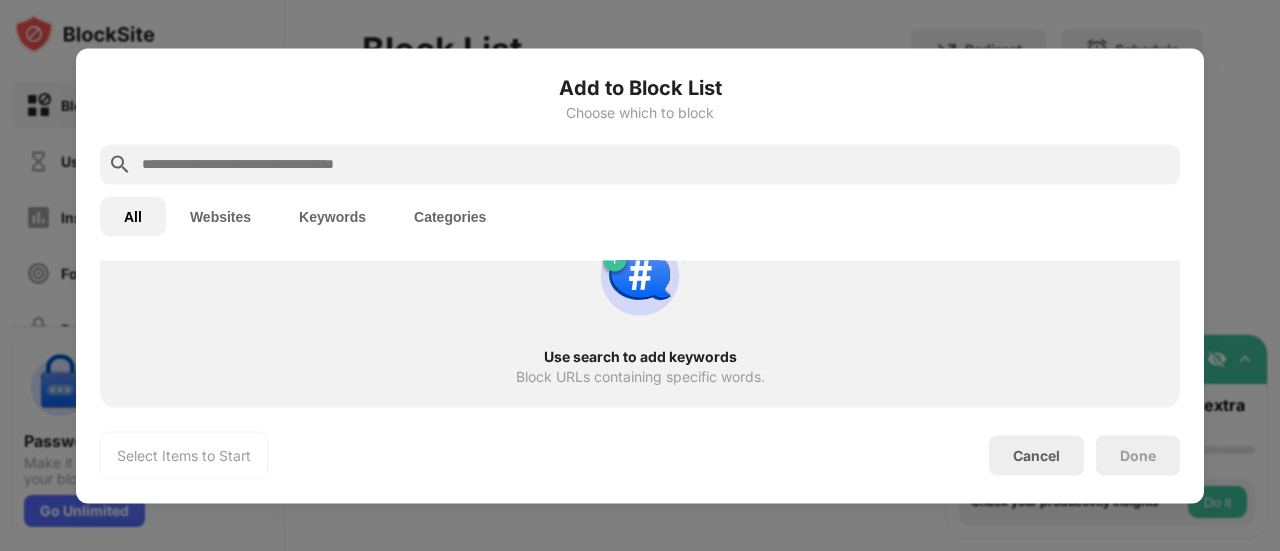 click at bounding box center (656, 164) 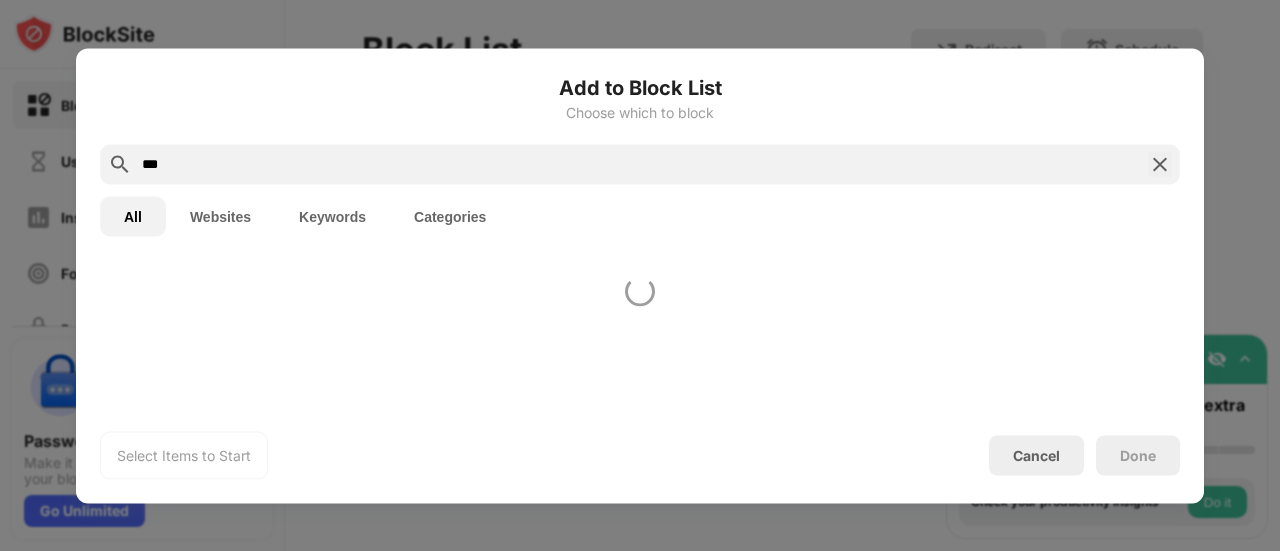 scroll, scrollTop: 0, scrollLeft: 0, axis: both 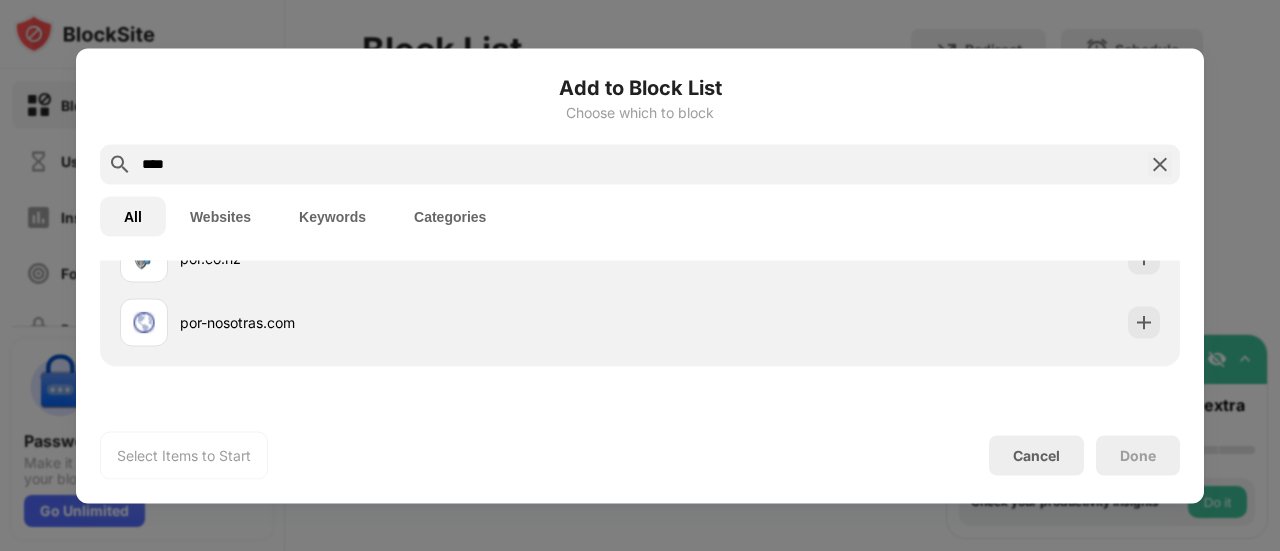 type on "****" 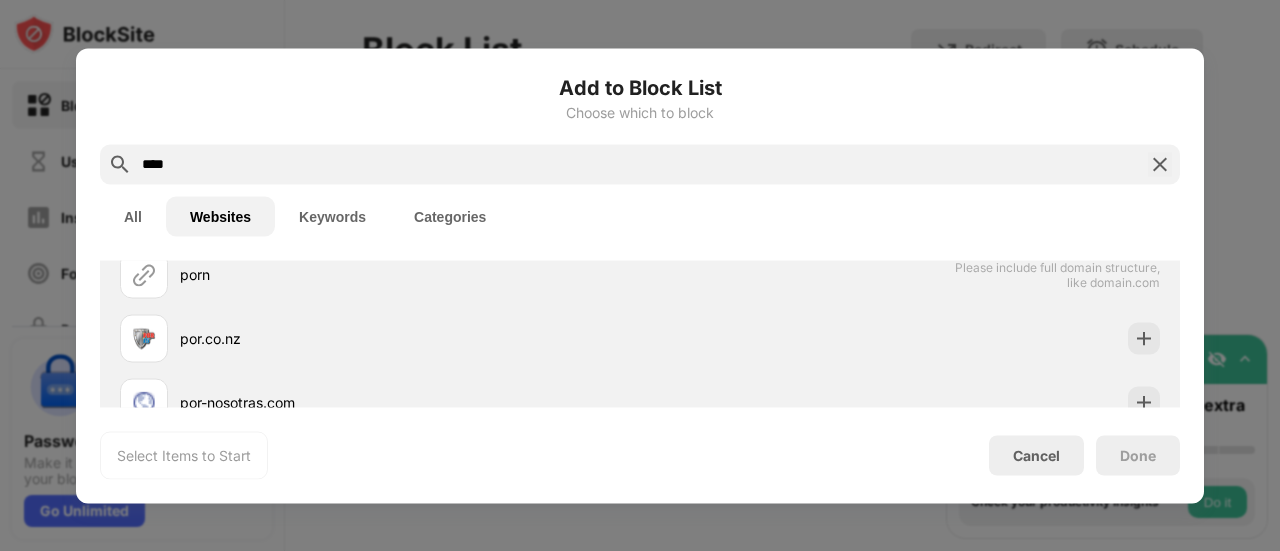 scroll, scrollTop: 0, scrollLeft: 0, axis: both 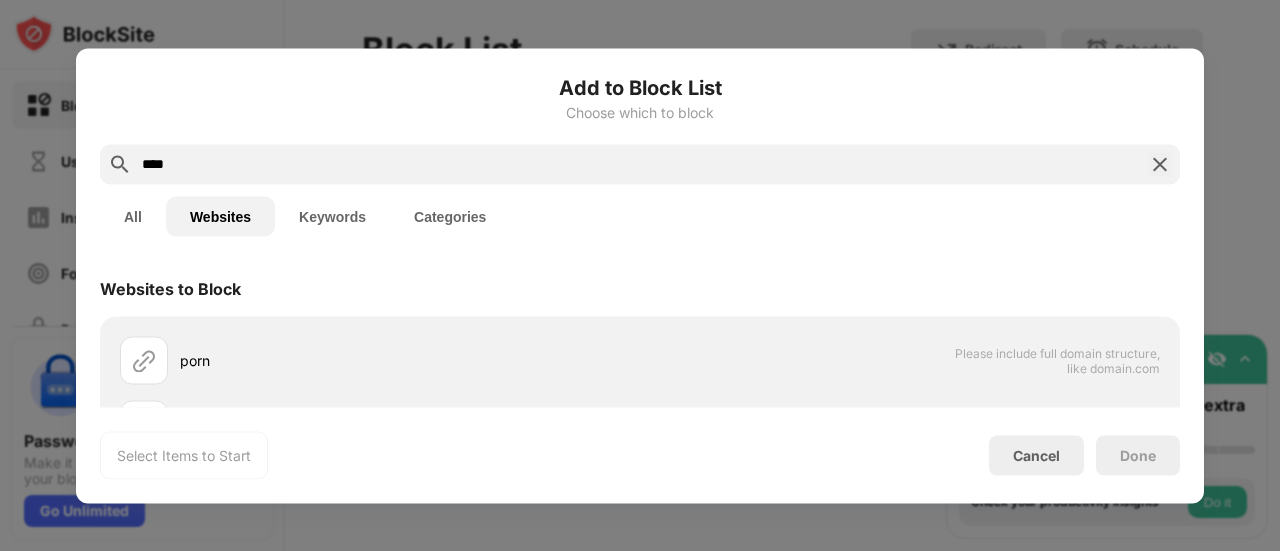 click on "Keywords" at bounding box center [332, 216] 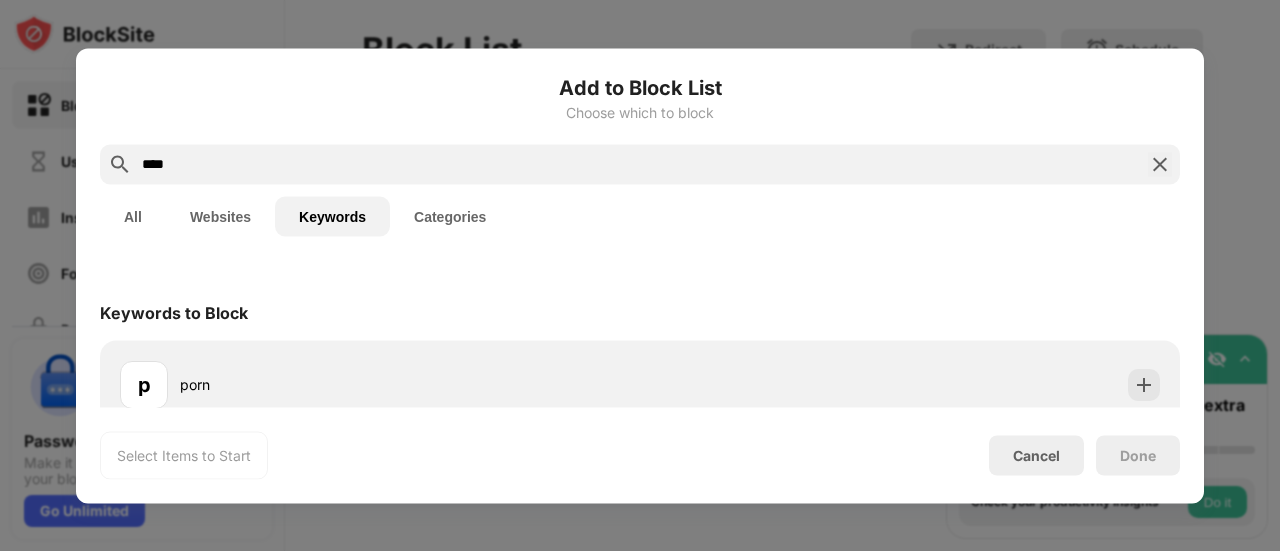 click on "Websites" at bounding box center [220, 216] 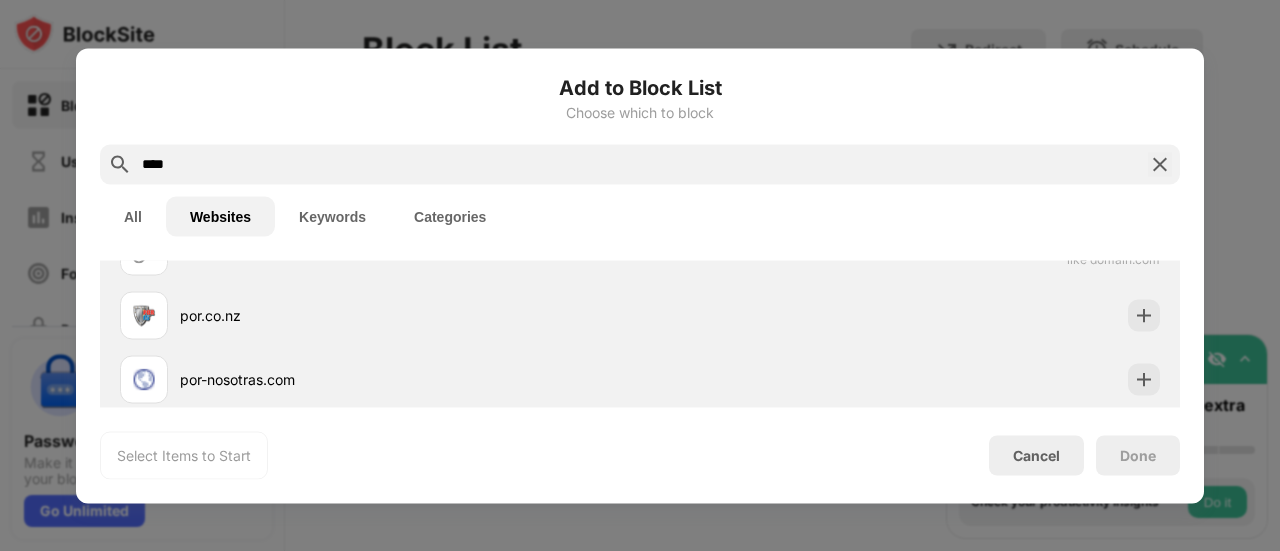 scroll, scrollTop: 136, scrollLeft: 0, axis: vertical 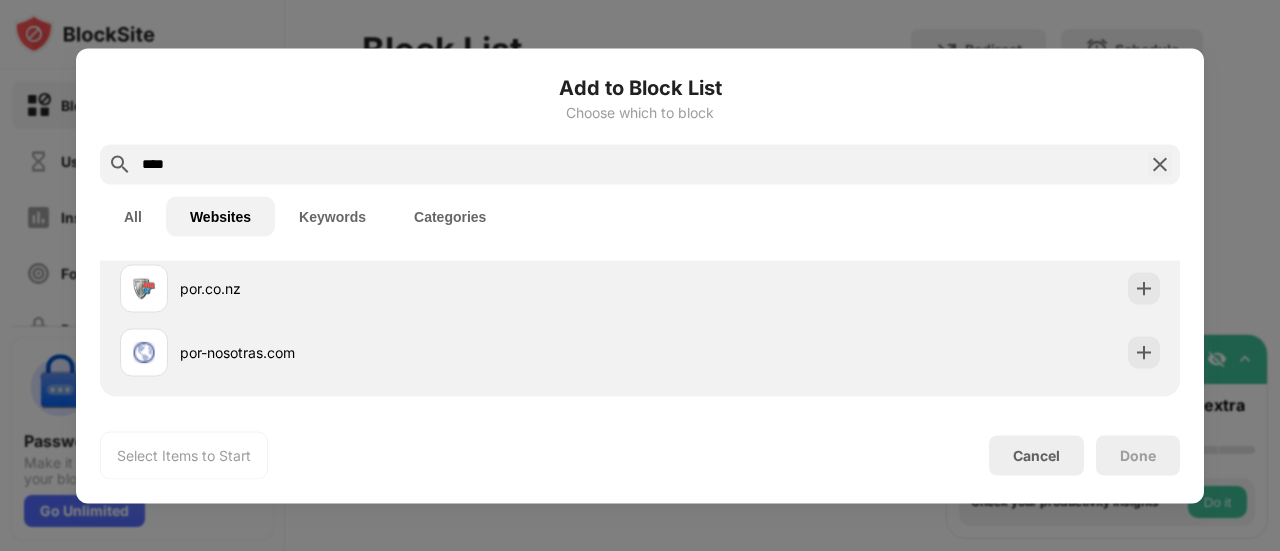 type 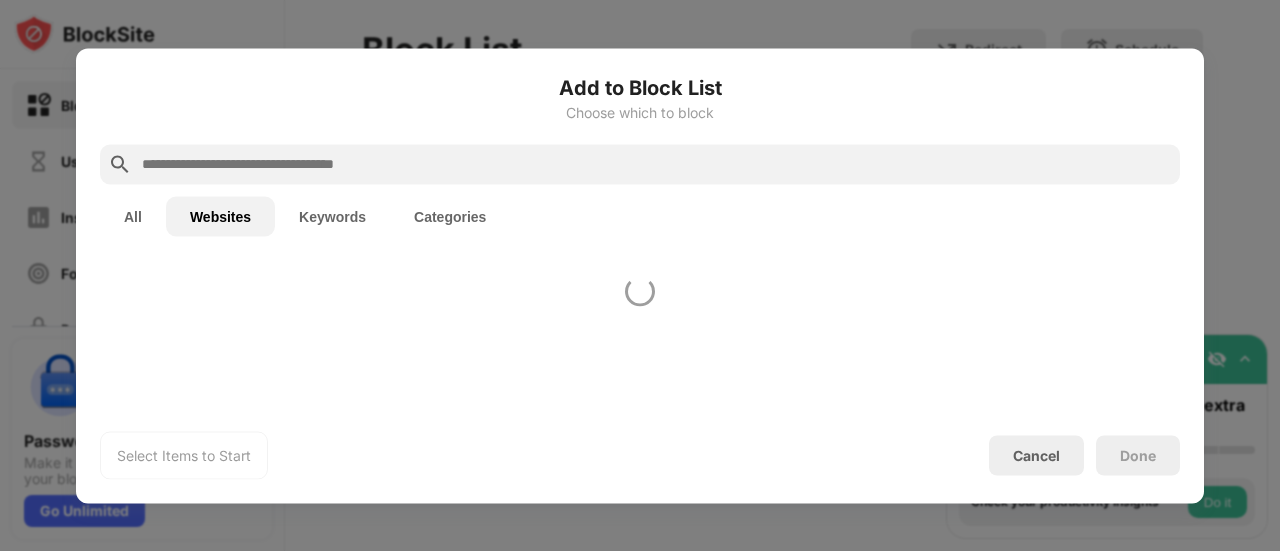scroll, scrollTop: 0, scrollLeft: 0, axis: both 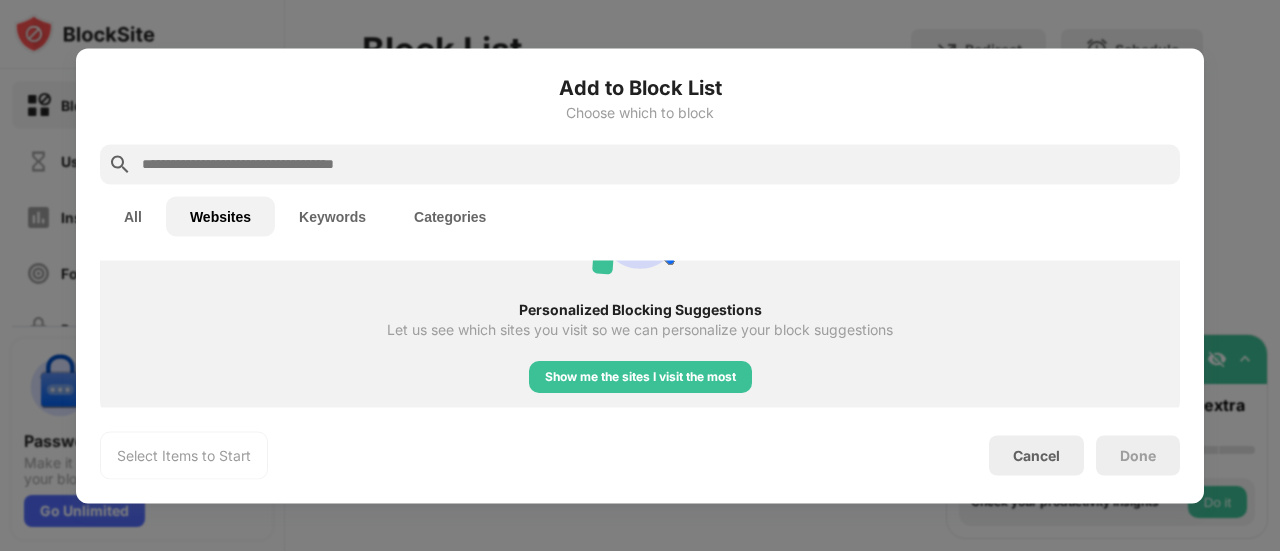 click on "All" at bounding box center [133, 216] 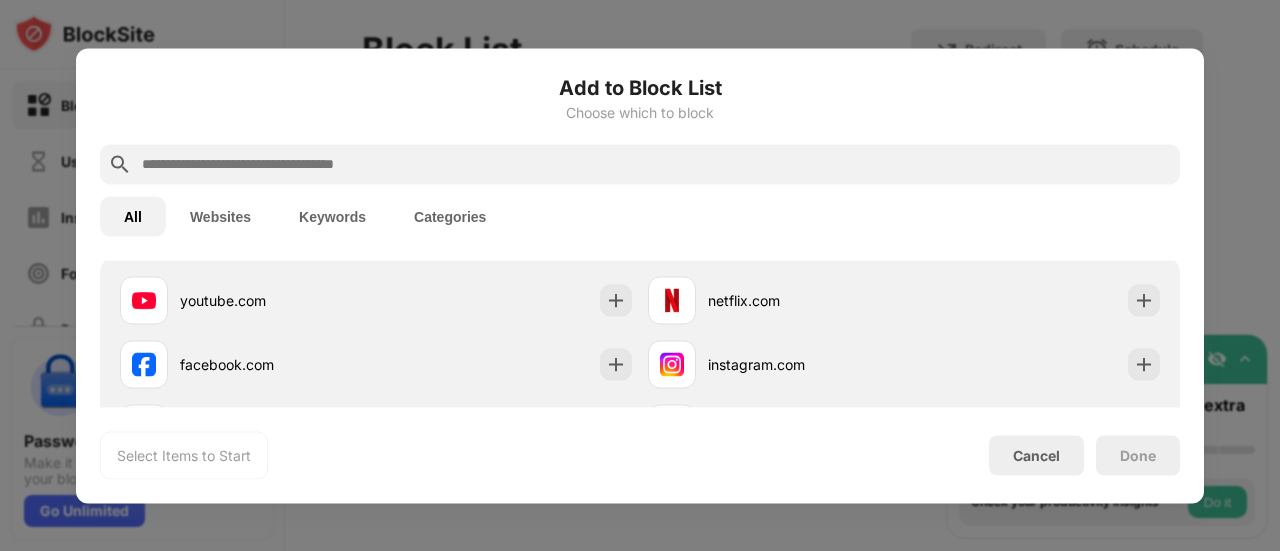 scroll, scrollTop: 346, scrollLeft: 0, axis: vertical 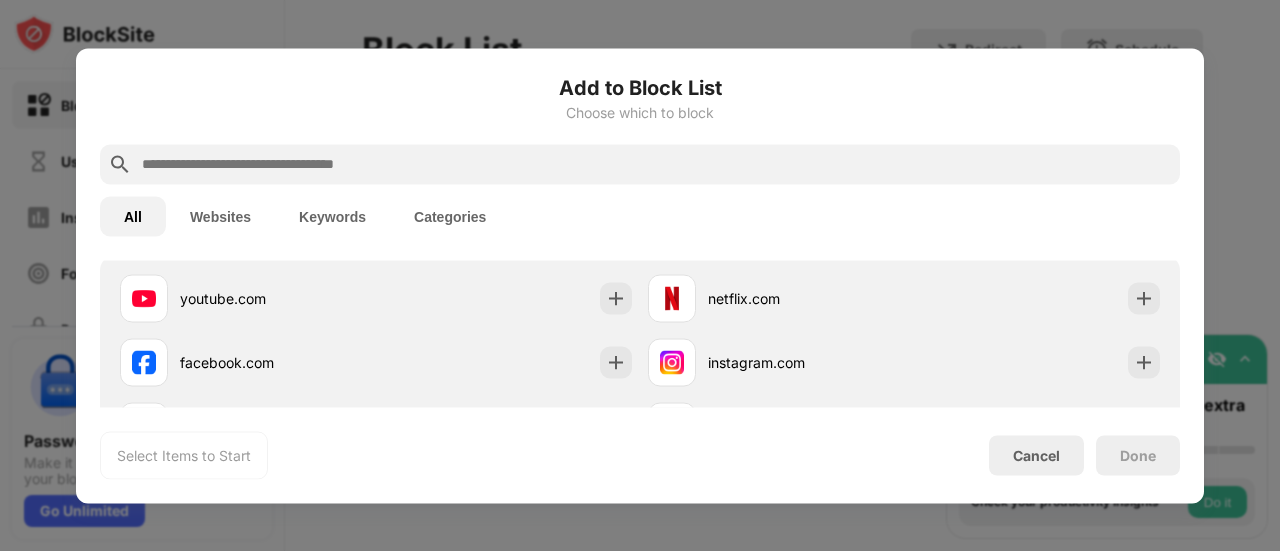 click at bounding box center (640, 275) 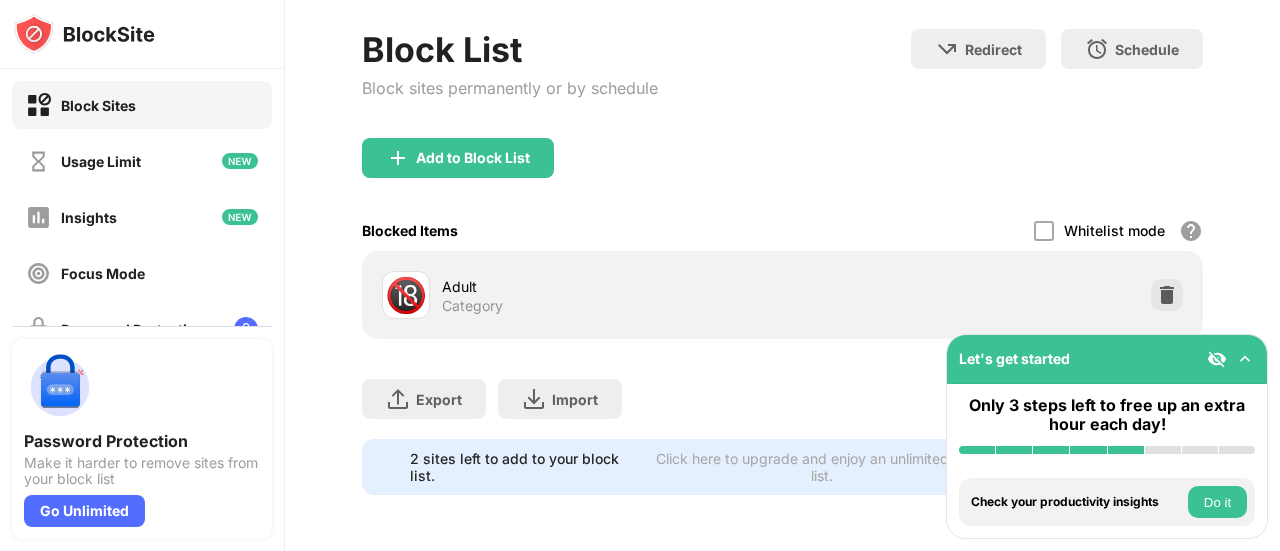 scroll, scrollTop: 0, scrollLeft: 0, axis: both 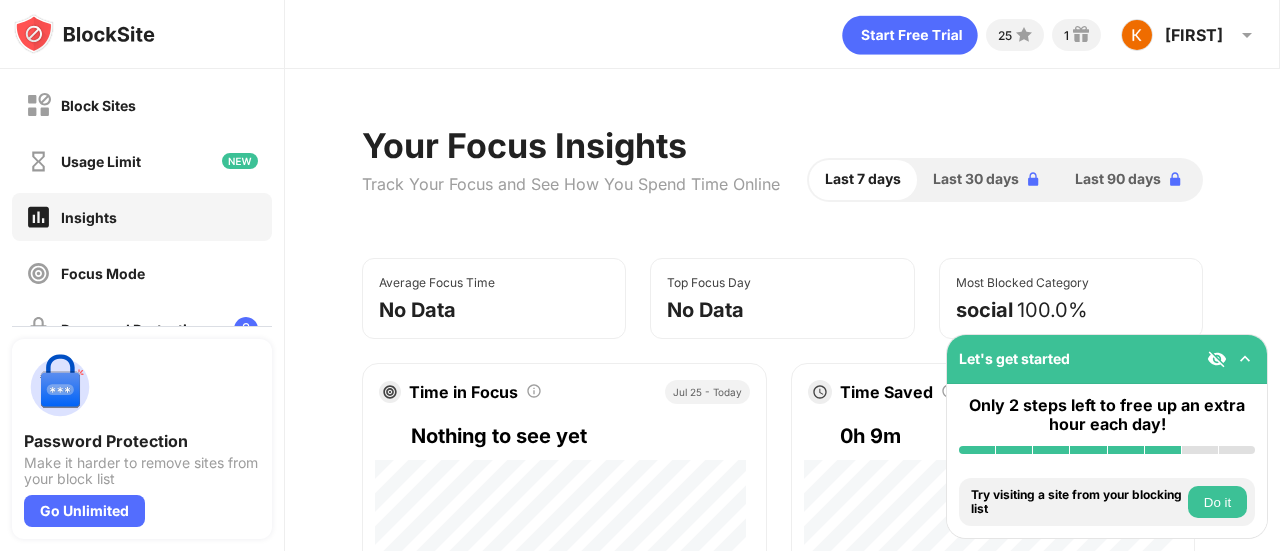 click on "Do it" at bounding box center [1217, 502] 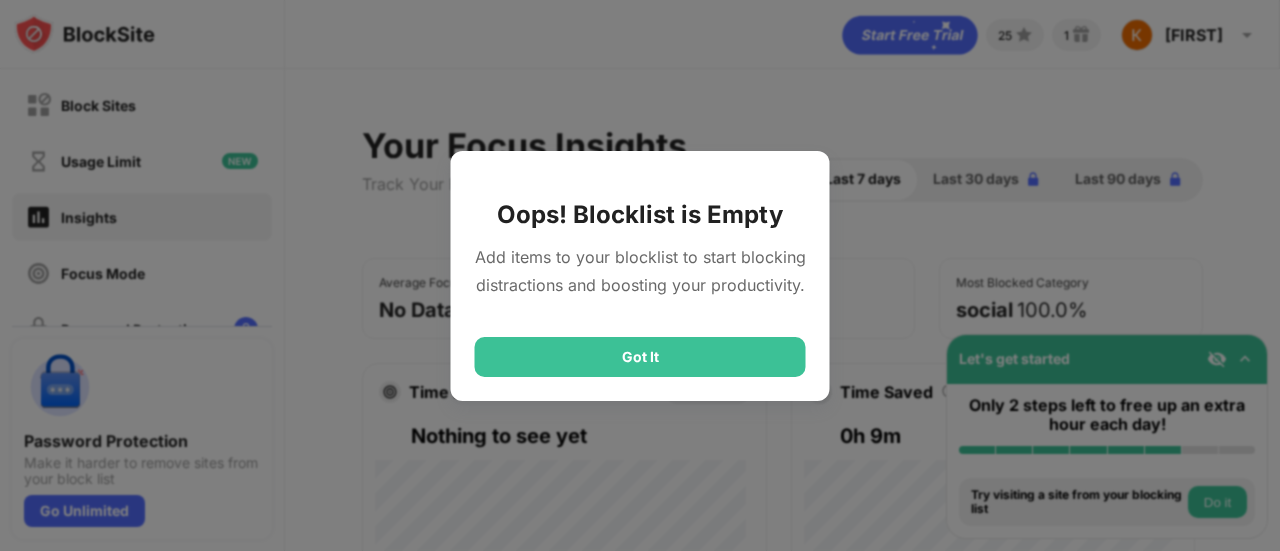 click on "Got It" at bounding box center [640, 357] 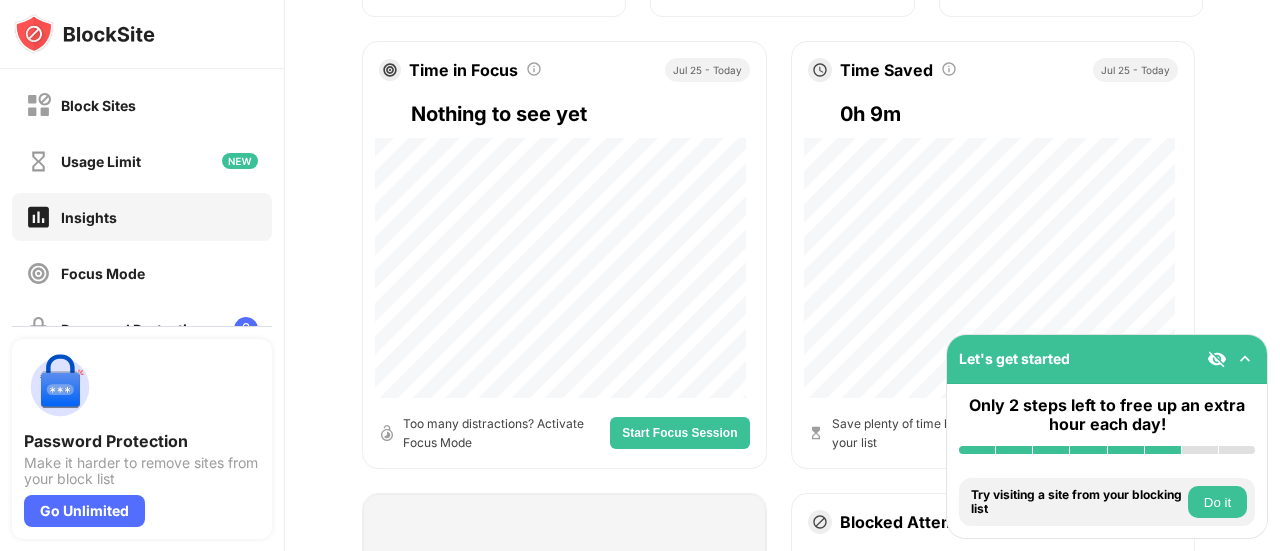 scroll, scrollTop: 0, scrollLeft: 0, axis: both 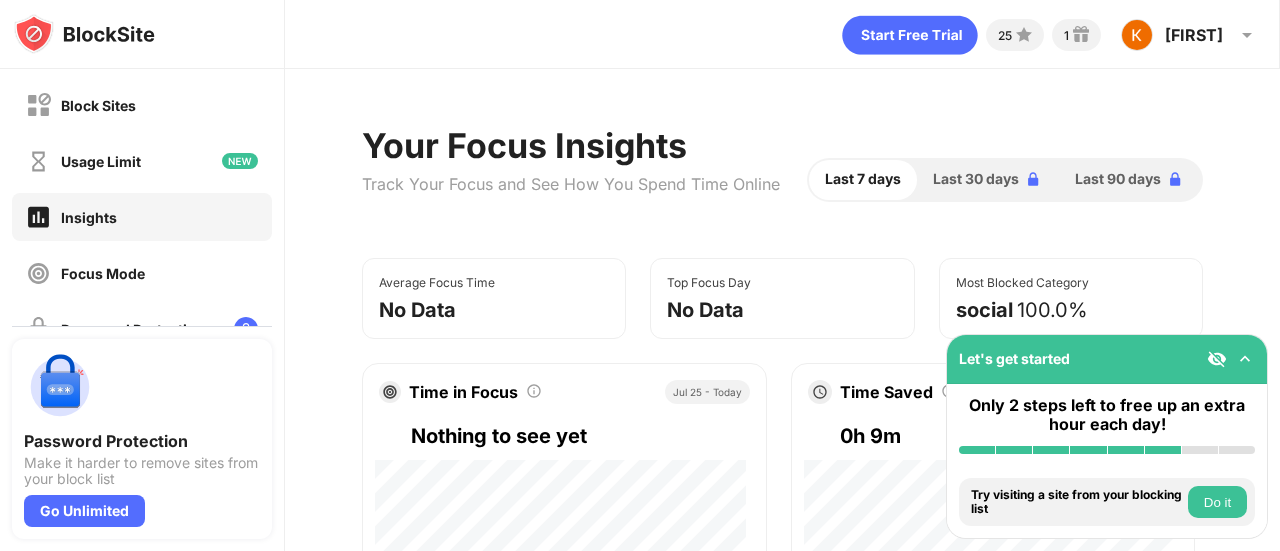 click on "Block Sites" at bounding box center (98, 105) 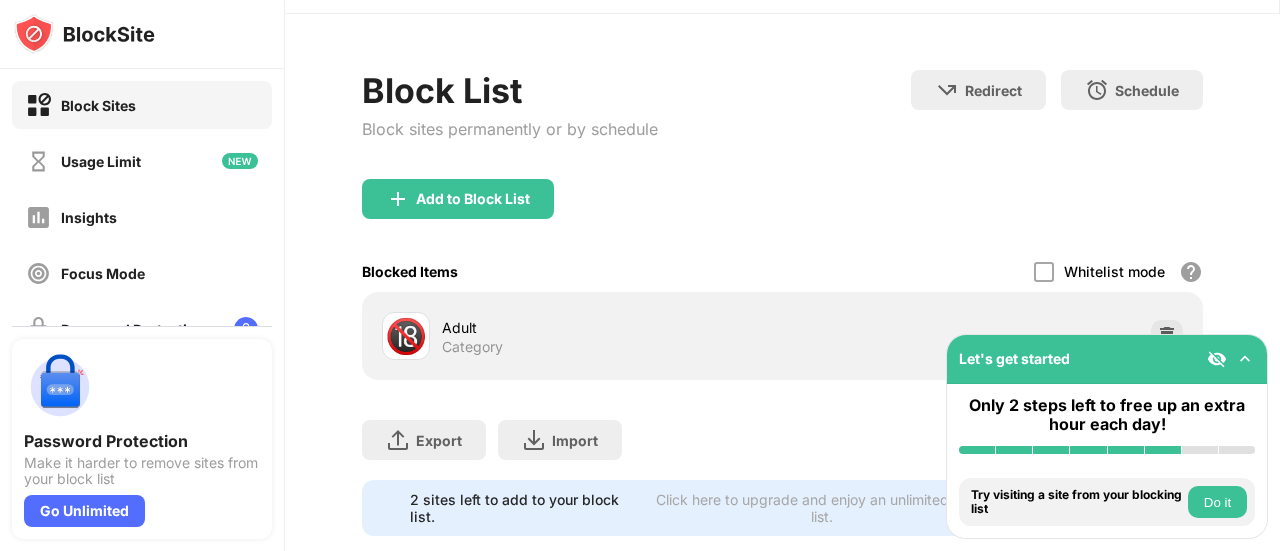 scroll, scrollTop: 52, scrollLeft: 0, axis: vertical 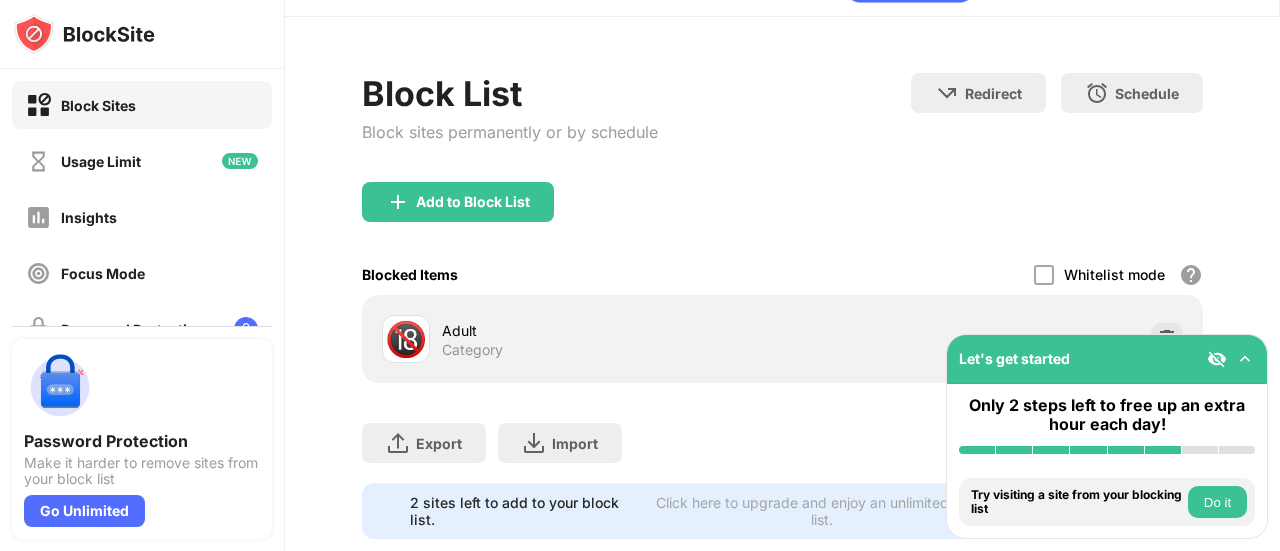 click on "Add to Block List" at bounding box center (458, 202) 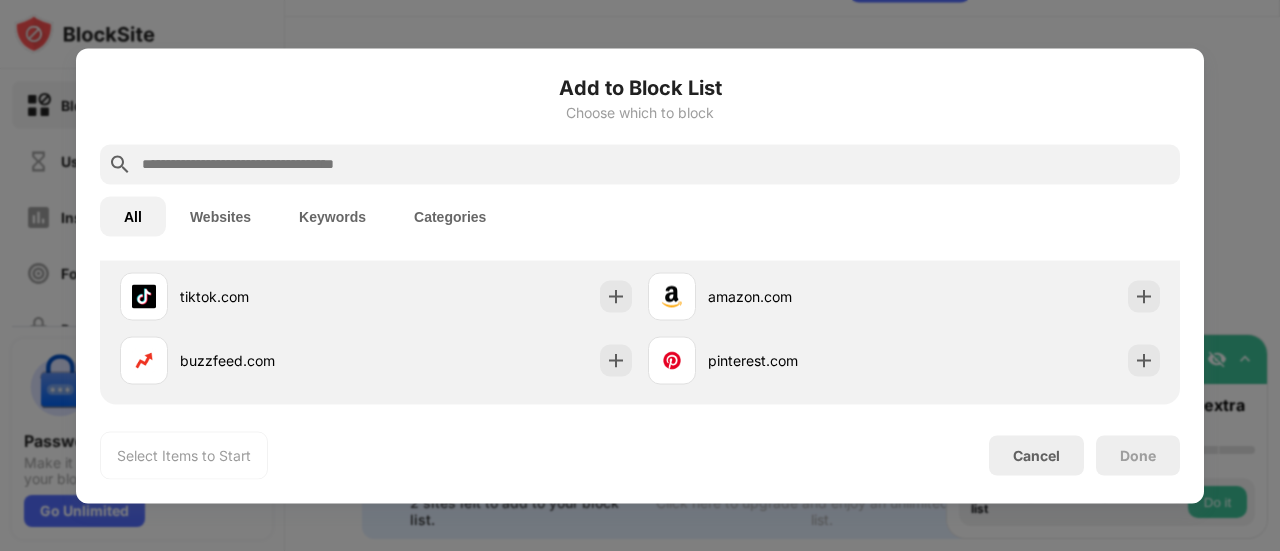 scroll, scrollTop: 542, scrollLeft: 0, axis: vertical 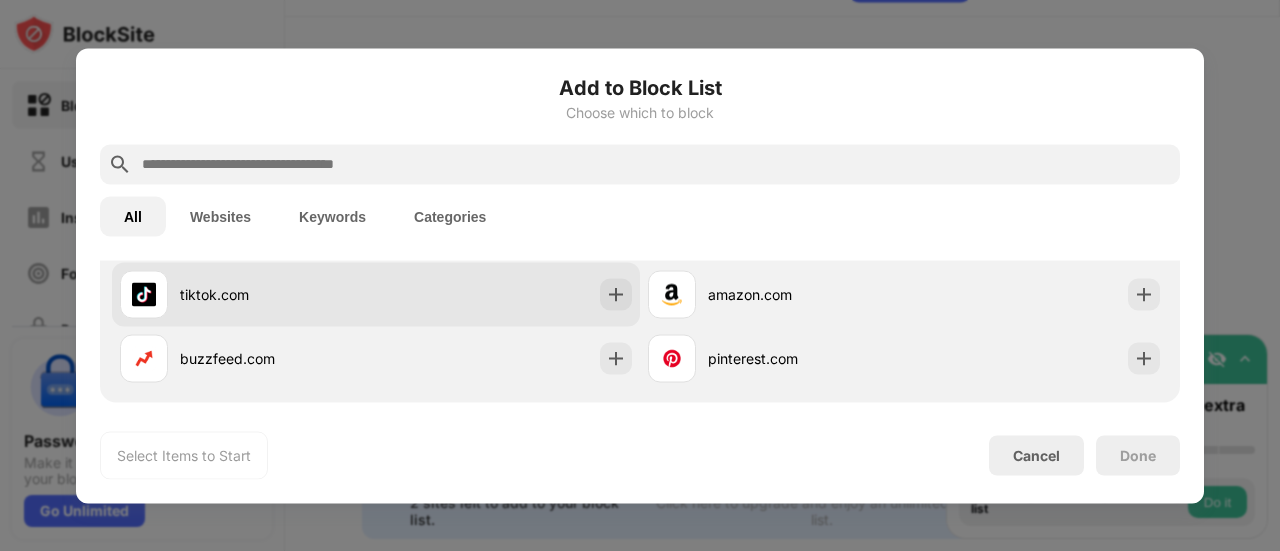 click at bounding box center (144, 294) 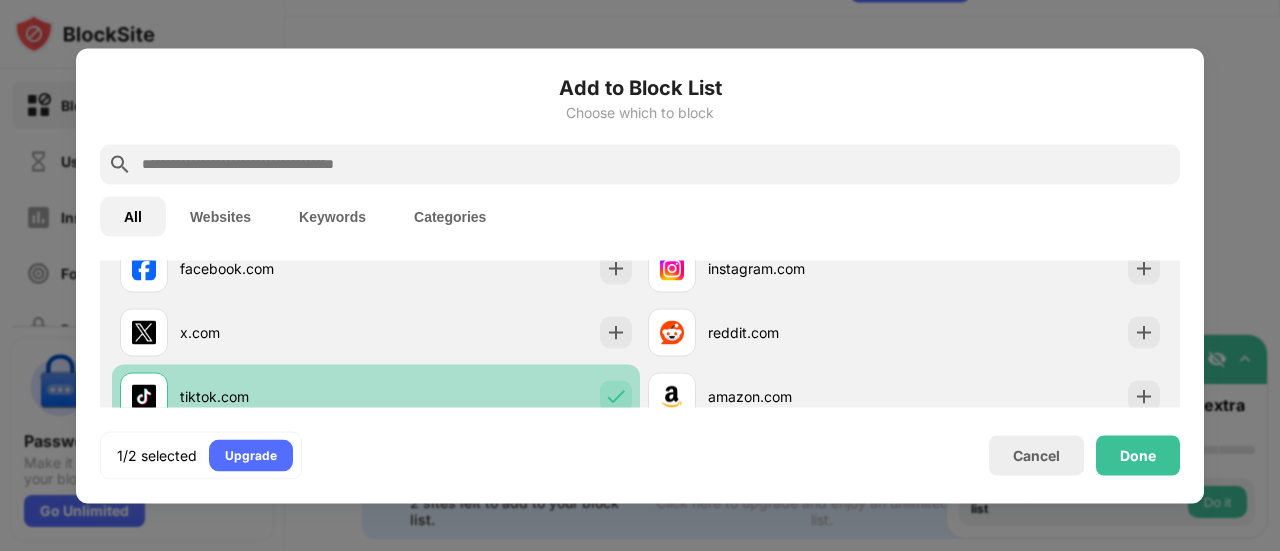 scroll, scrollTop: 432, scrollLeft: 0, axis: vertical 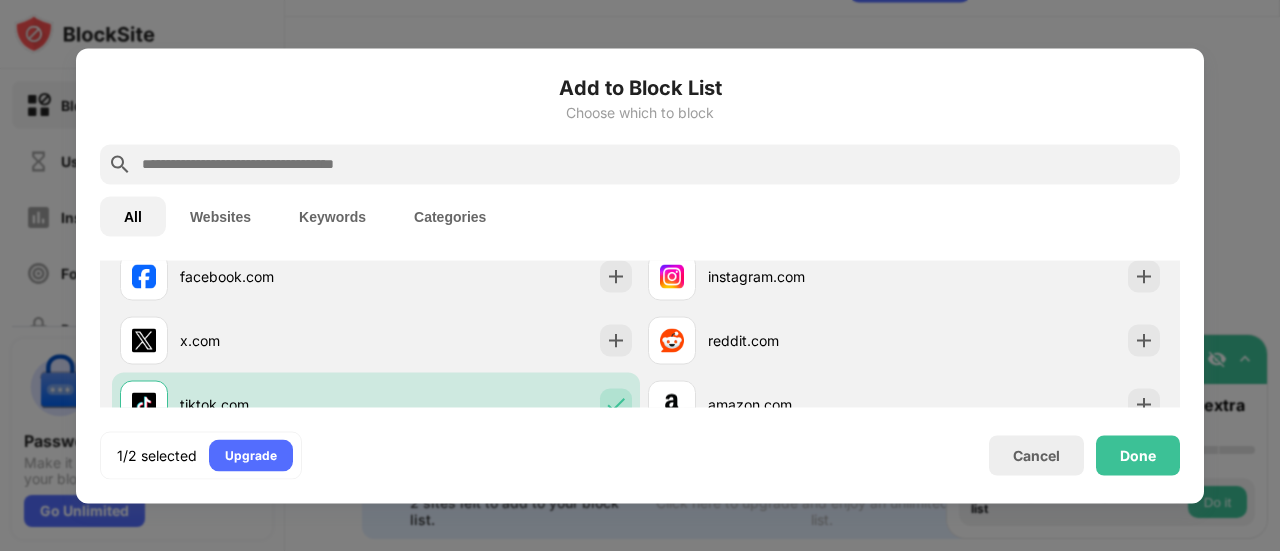 click on "Done" at bounding box center (1138, 455) 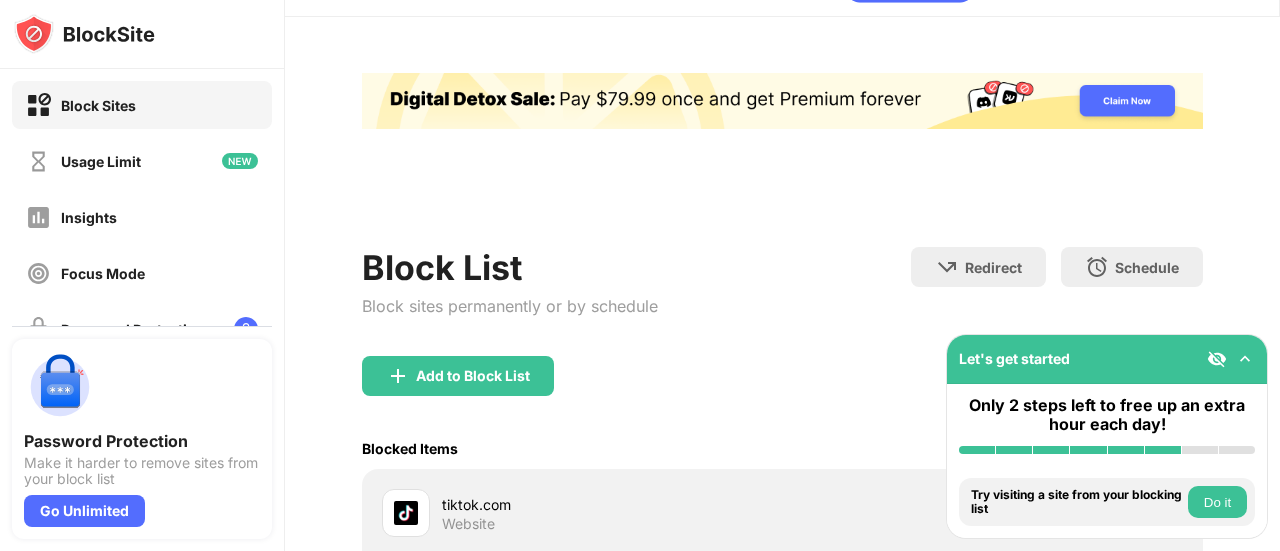 scroll, scrollTop: 0, scrollLeft: 0, axis: both 